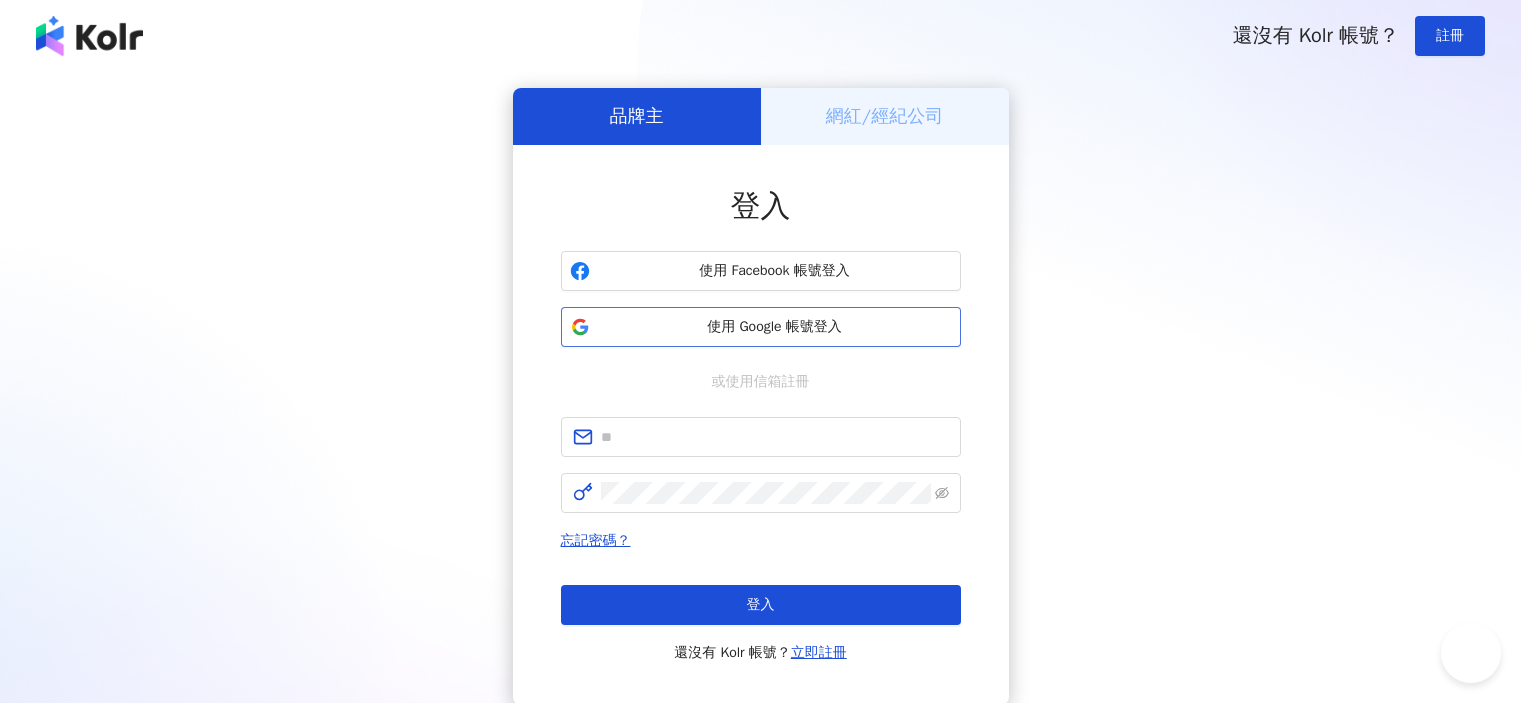 scroll, scrollTop: 0, scrollLeft: 0, axis: both 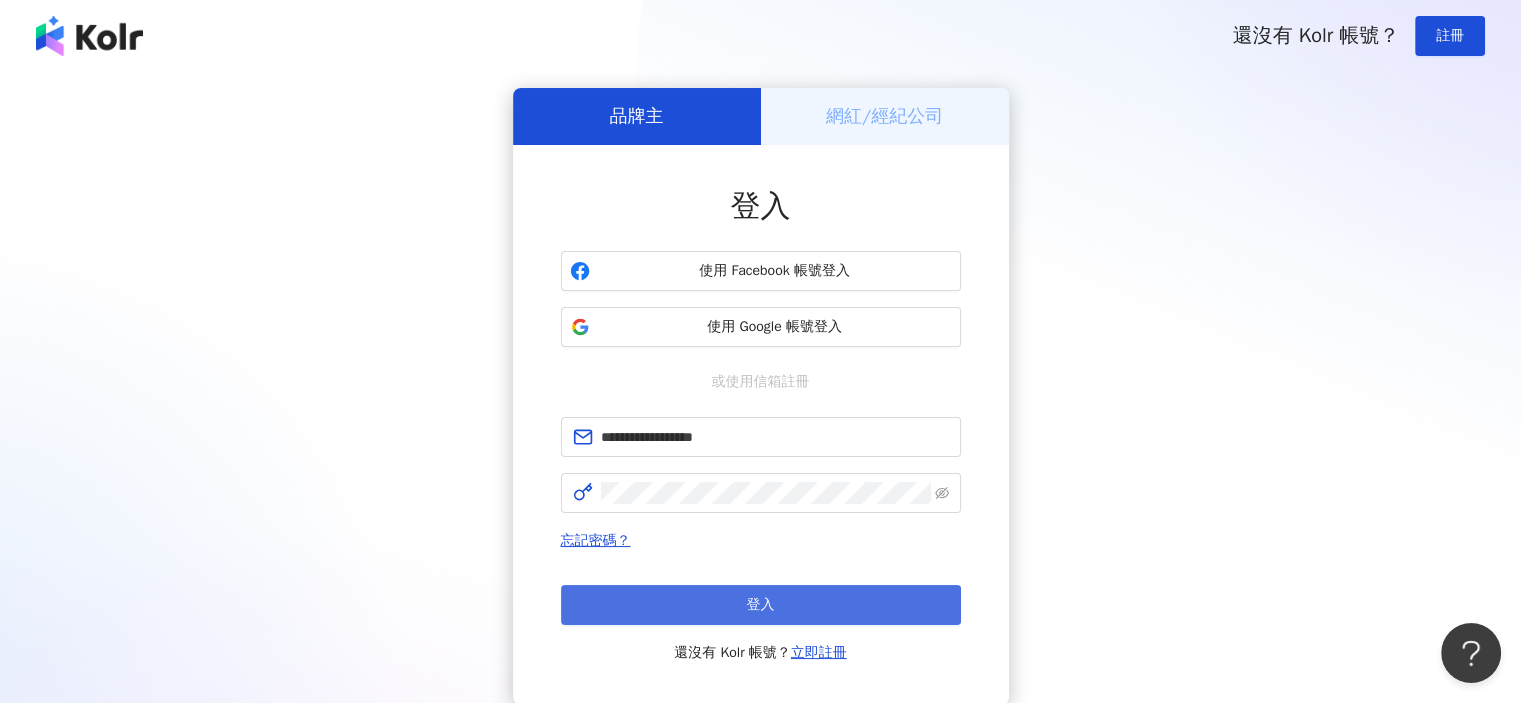 click on "登入" at bounding box center (761, 605) 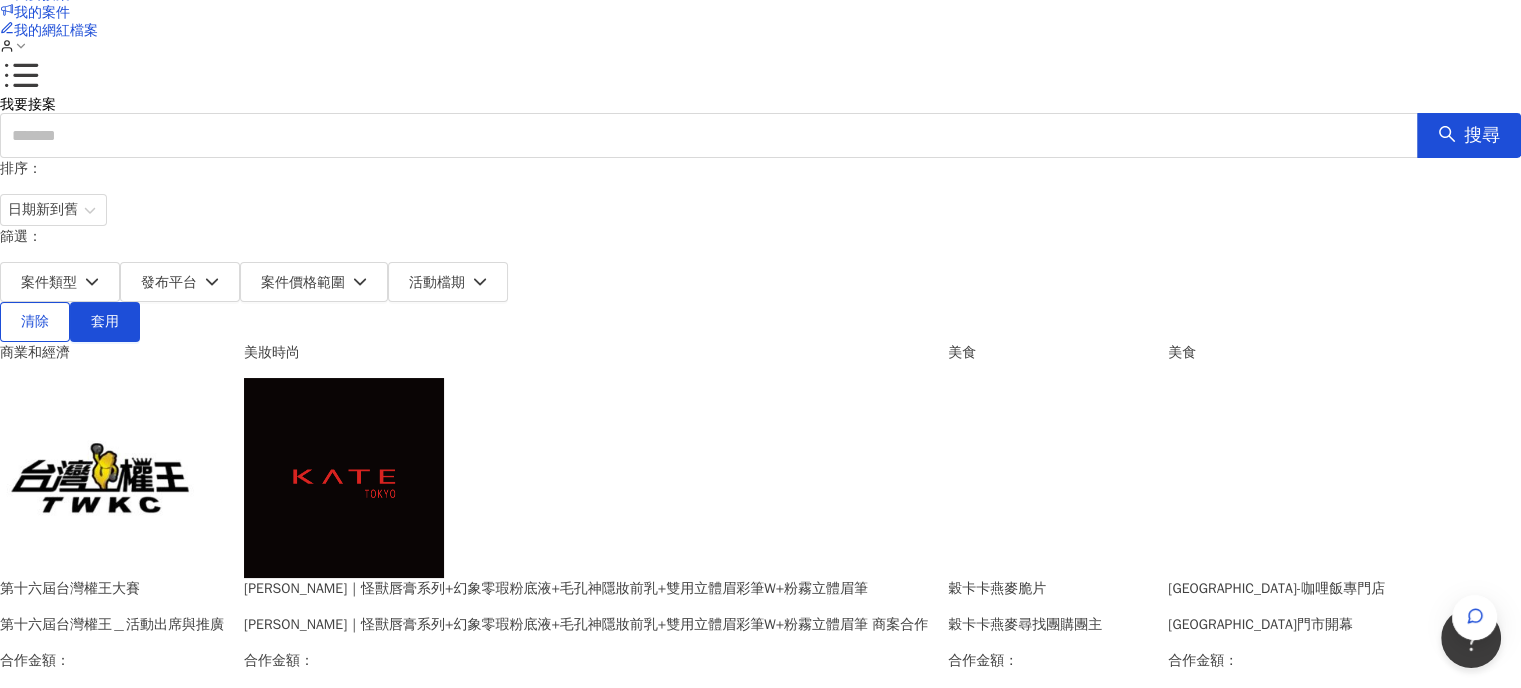 scroll, scrollTop: 100, scrollLeft: 0, axis: vertical 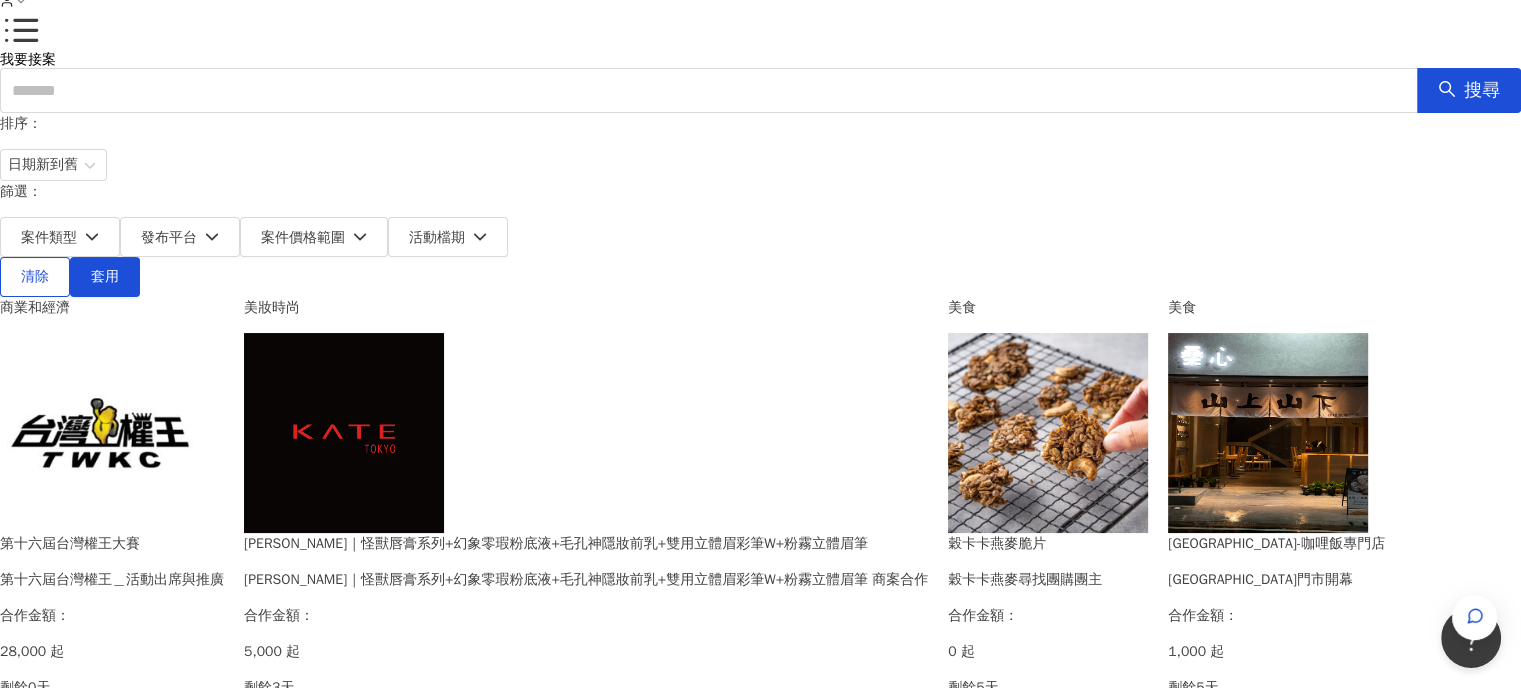 click on "我要接案" at bounding box center [42, -51] 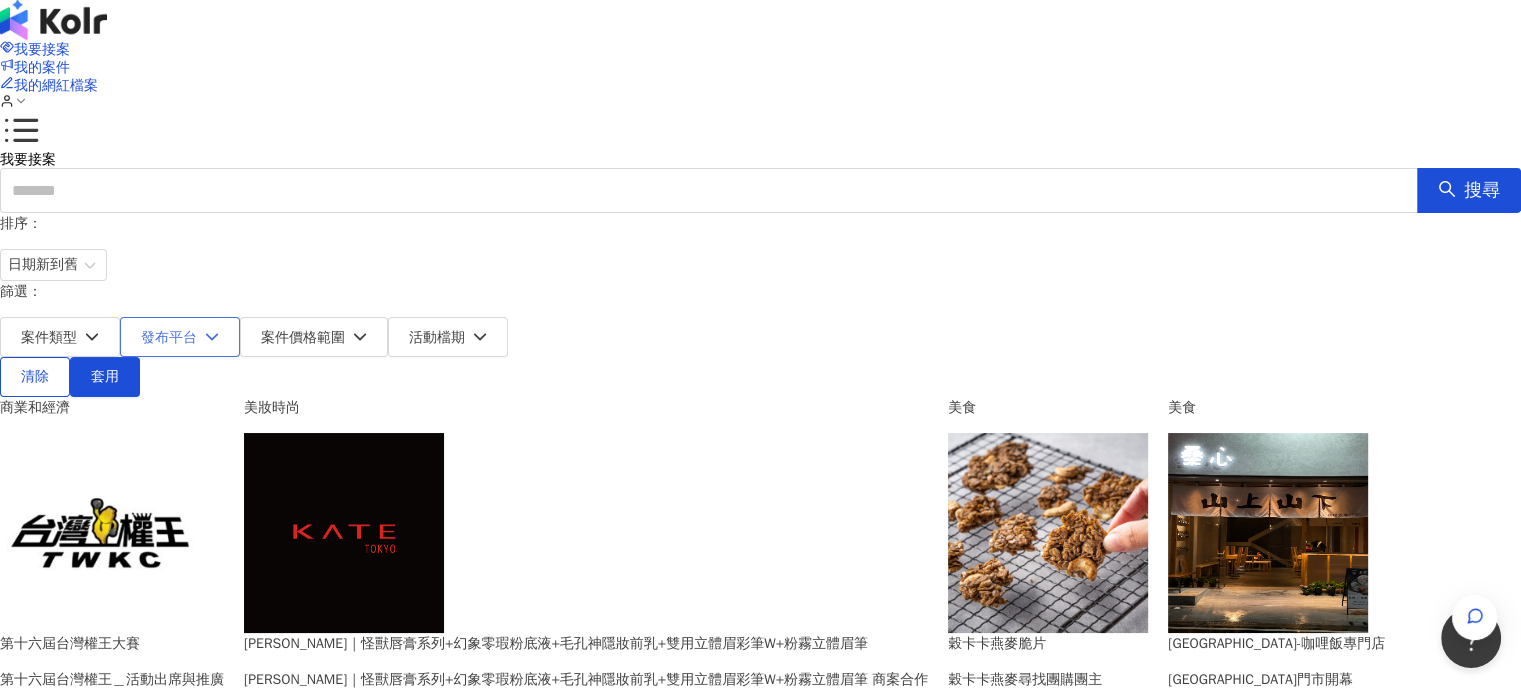click on "發布平台" at bounding box center [169, 338] 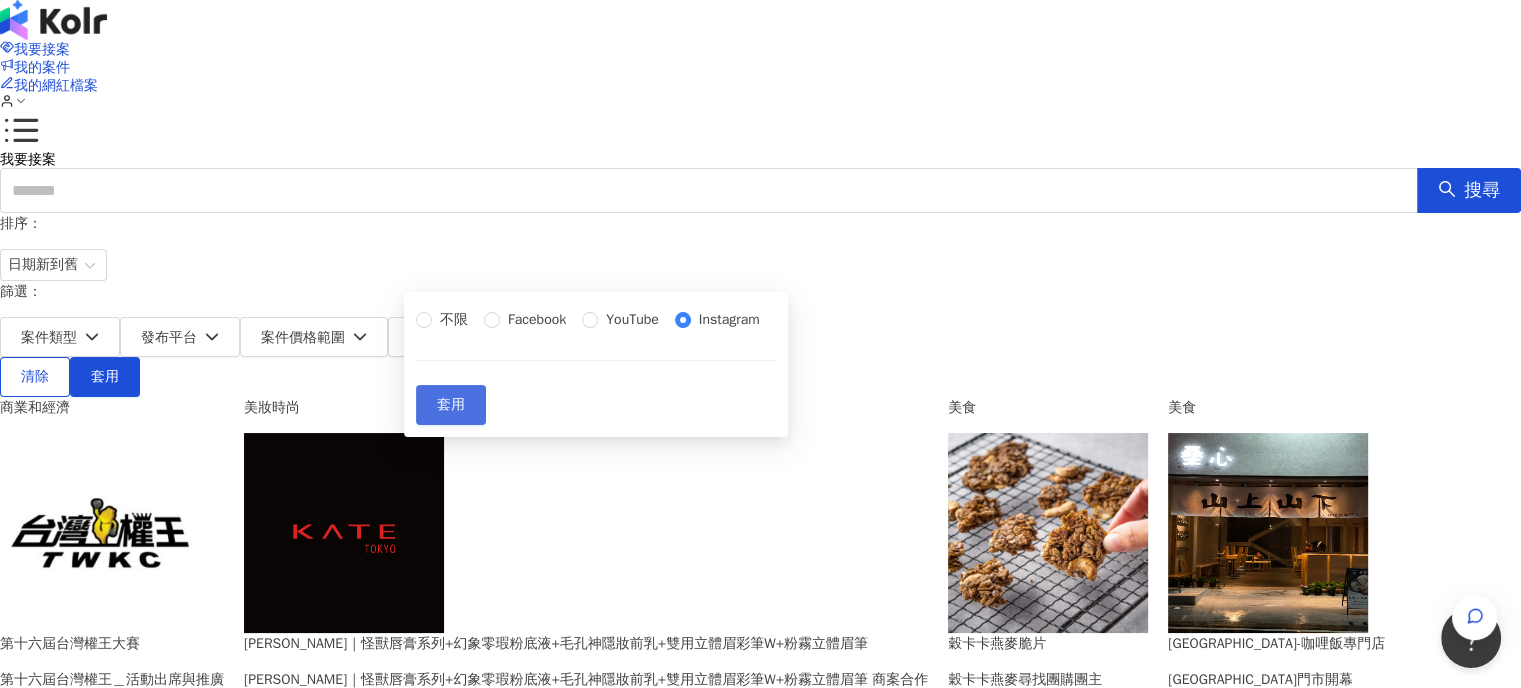 click on "套用" at bounding box center (451, 405) 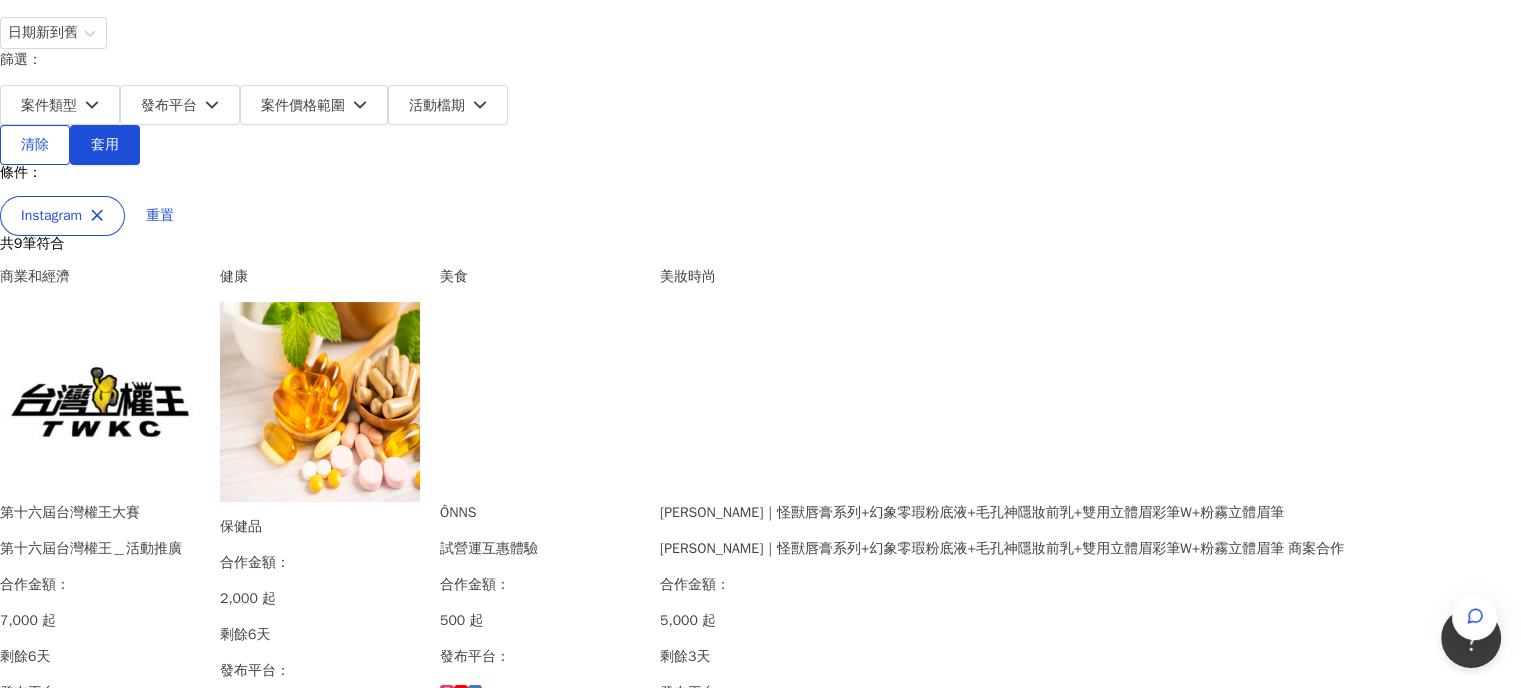 scroll, scrollTop: 200, scrollLeft: 0, axis: vertical 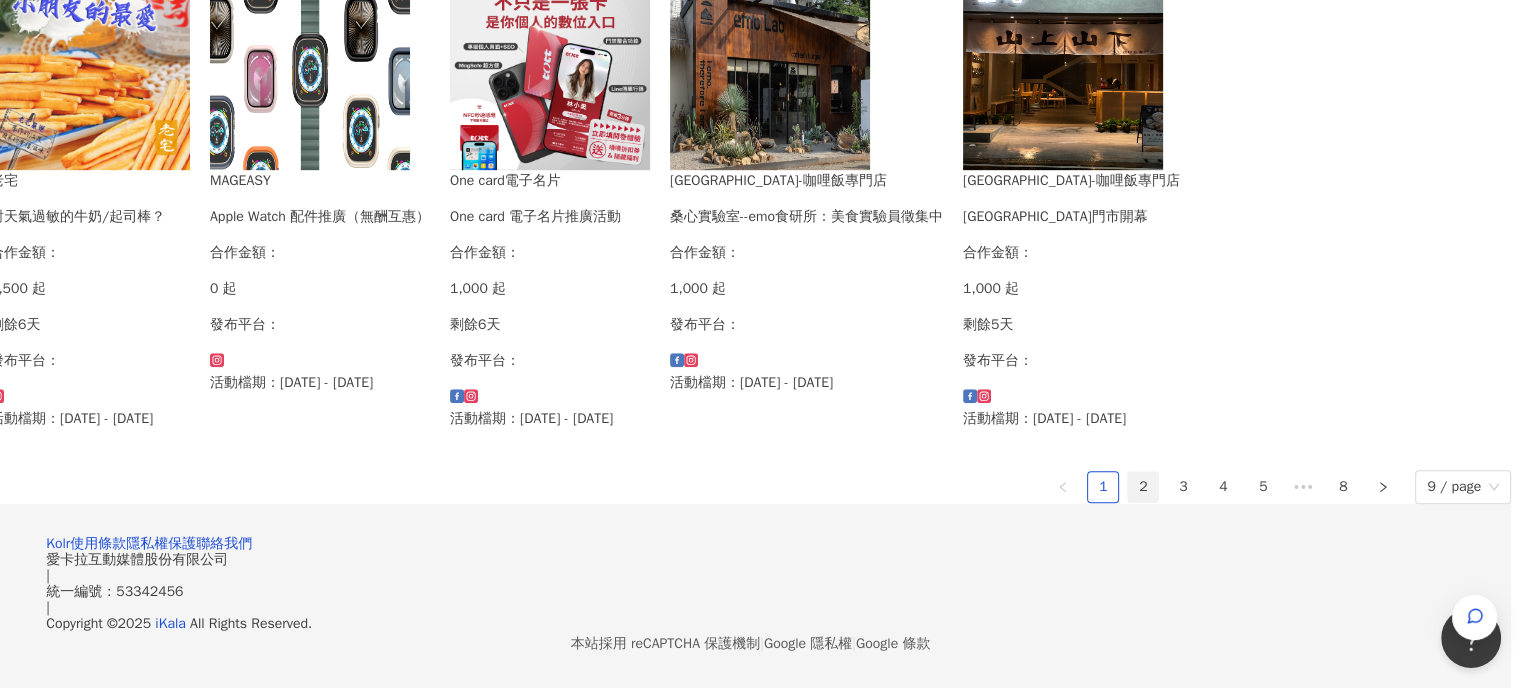 click on "2" at bounding box center (1143, 487) 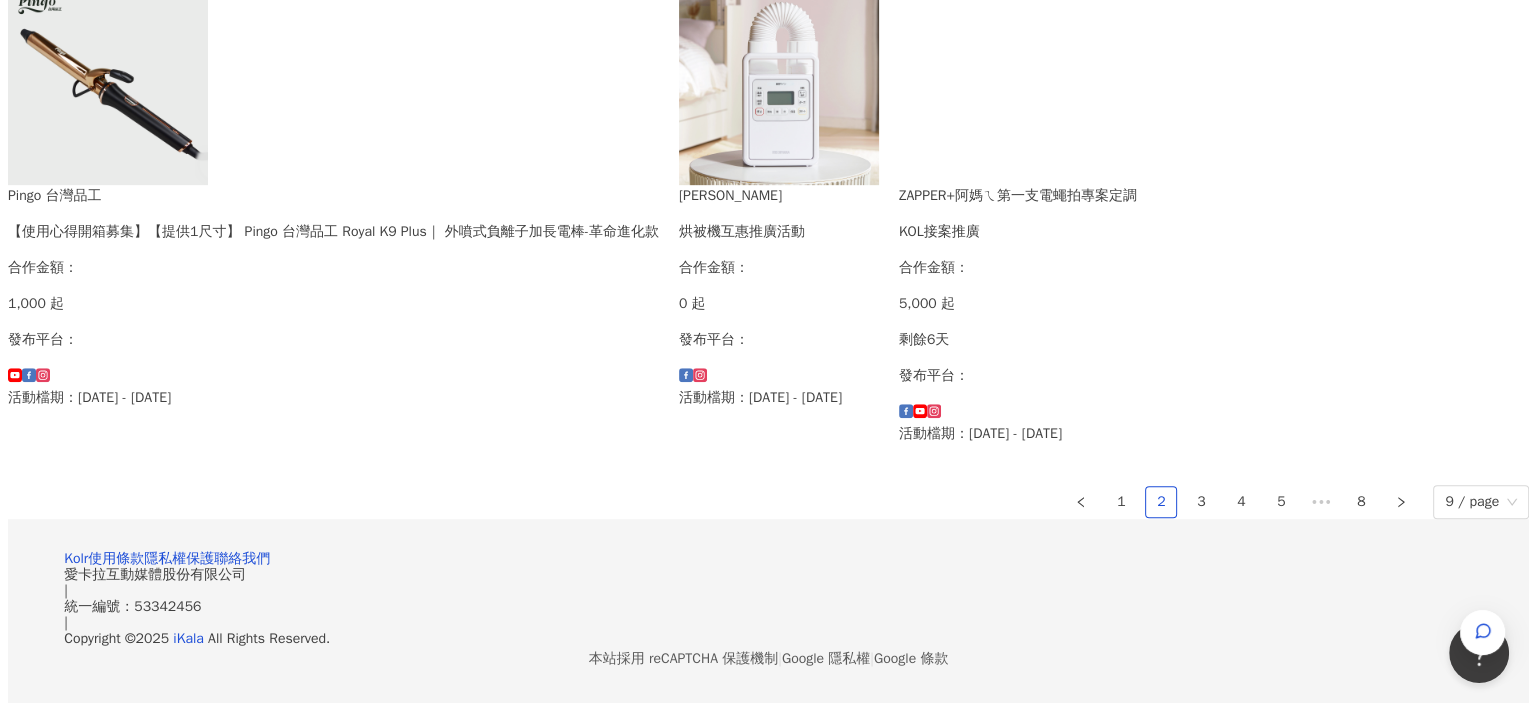 scroll, scrollTop: 1200, scrollLeft: 0, axis: vertical 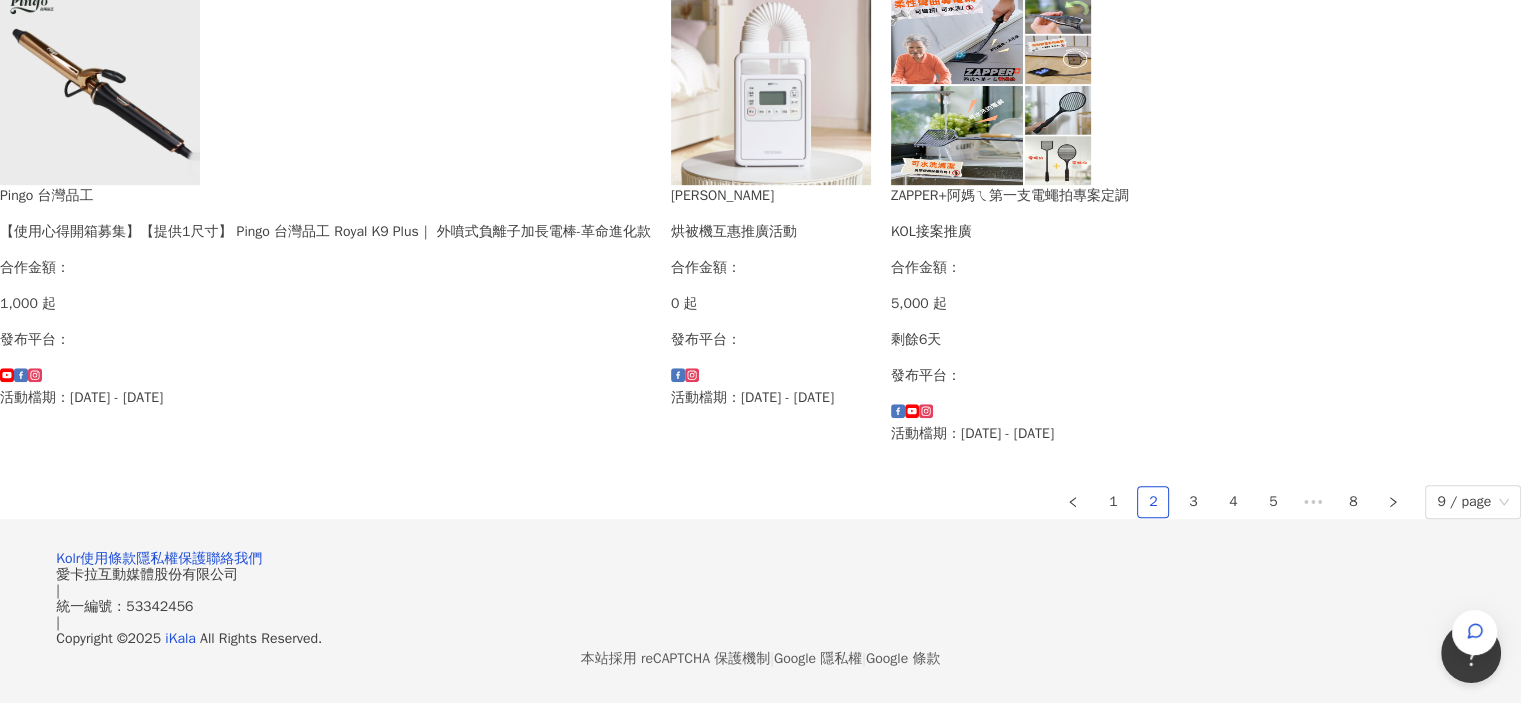click on "【使用心得開箱募集】【提供1尺寸】 Pingo 台灣品工 Royal K9 Plus｜ 外噴式負離子加長電棒-革命進化款" at bounding box center [325, 232] 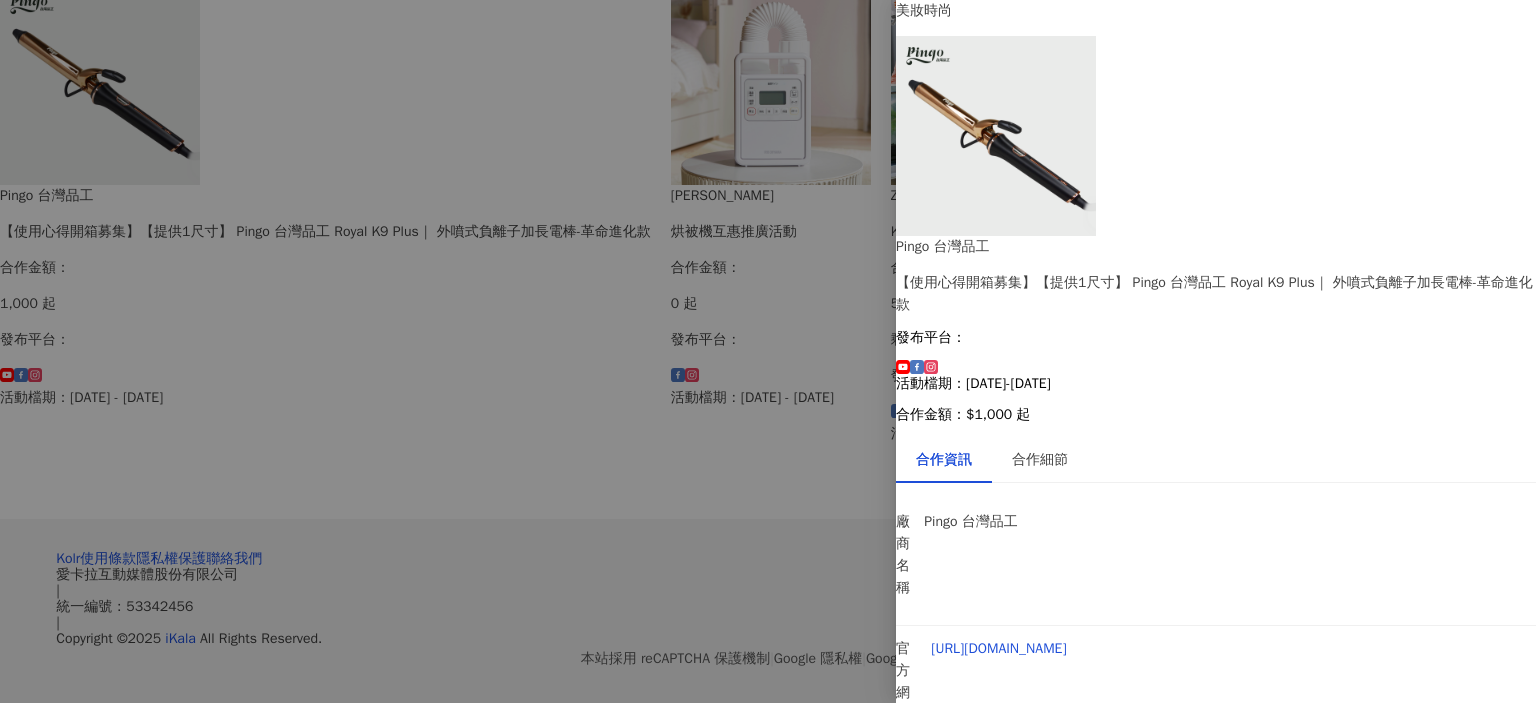 scroll, scrollTop: 98, scrollLeft: 0, axis: vertical 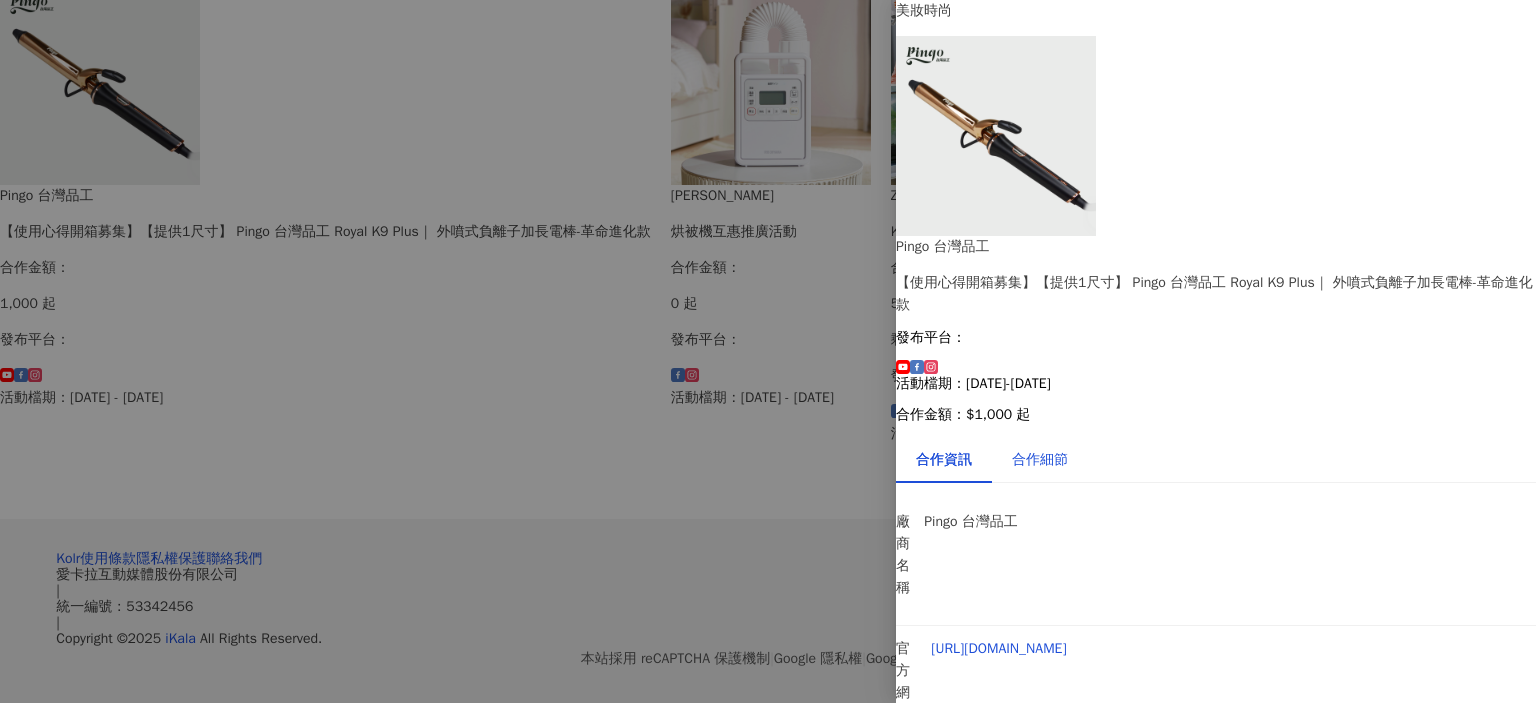 click on "合作細節" at bounding box center (1040, 460) 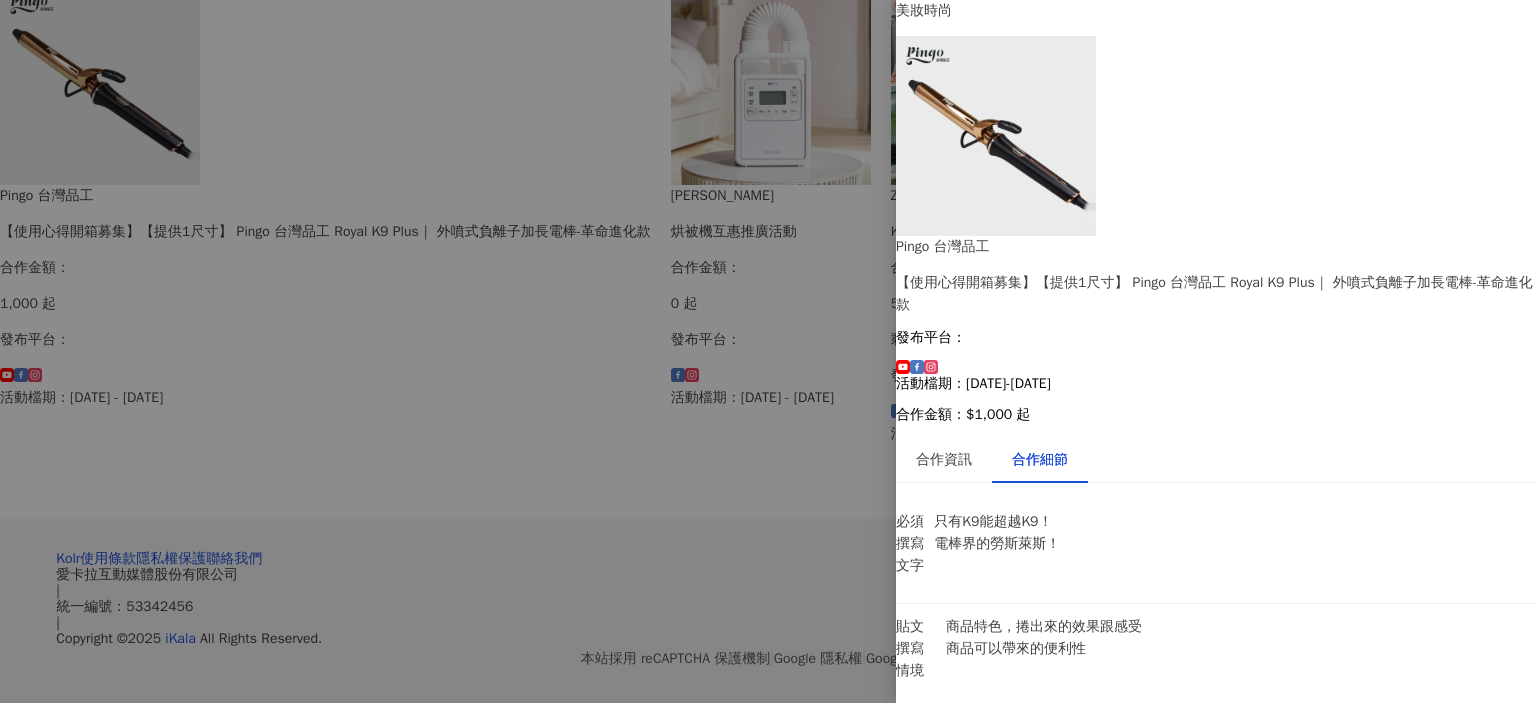 click on "我要報名" at bounding box center (945, 3084) 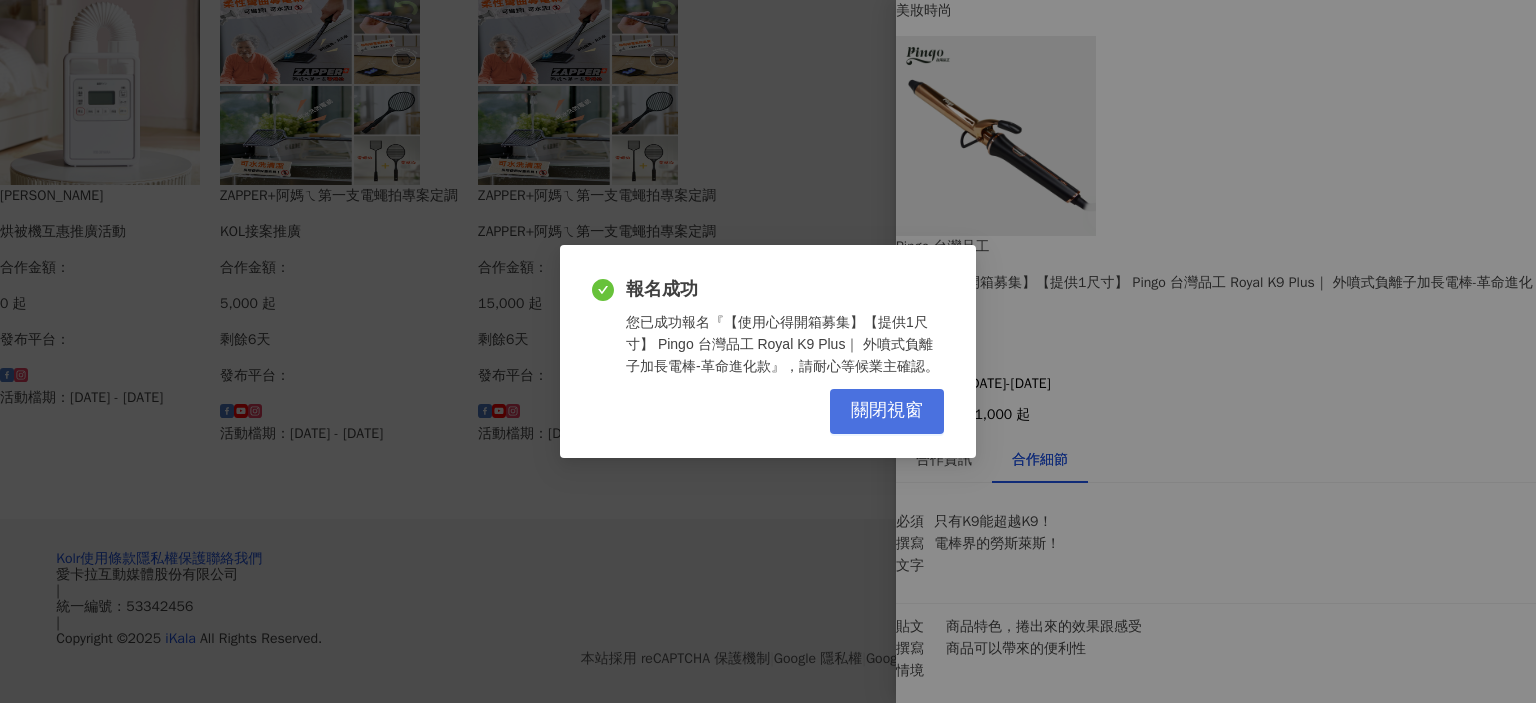 click on "關閉視窗" at bounding box center (887, 411) 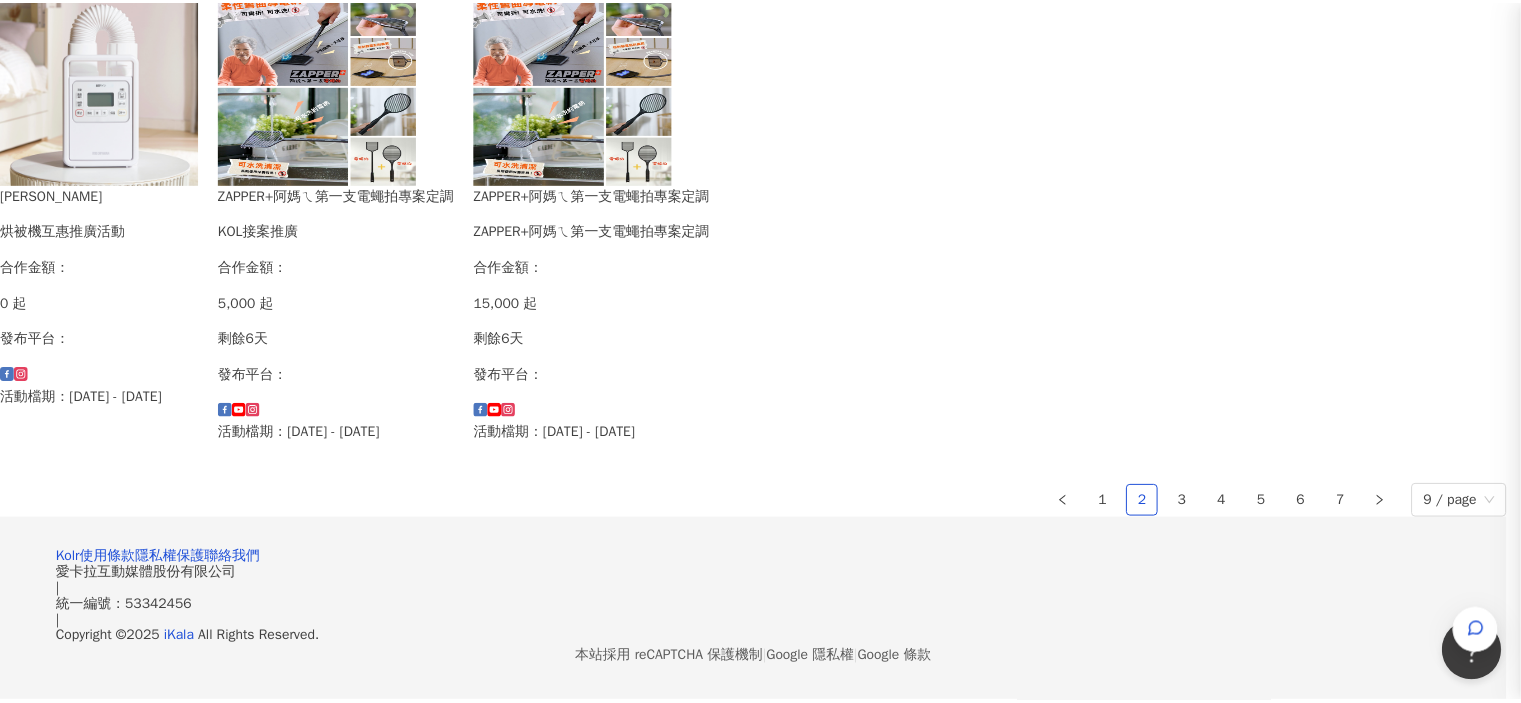 scroll, scrollTop: 0, scrollLeft: 0, axis: both 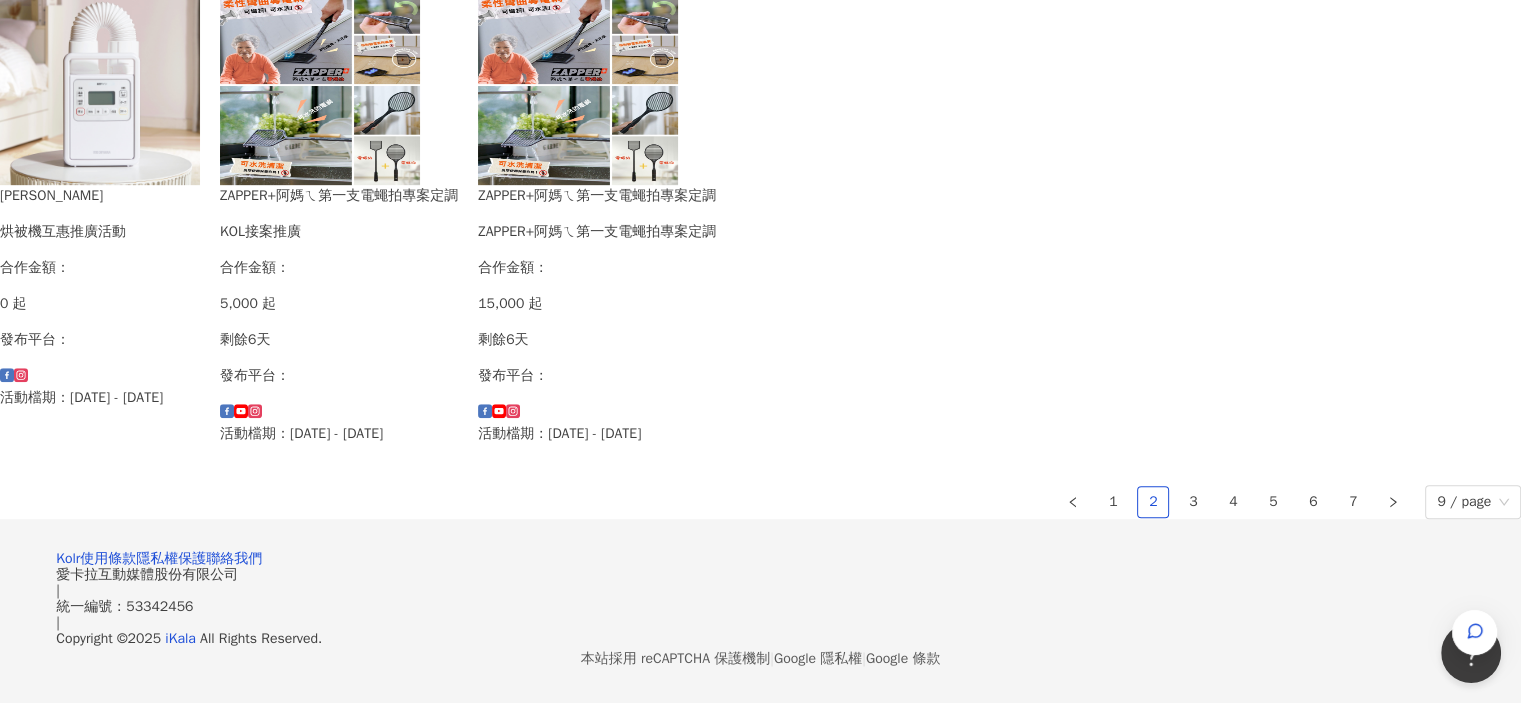 click on "ZAPPER+阿媽ㄟ第一支電蠅拍專案定調" at bounding box center (597, 196) 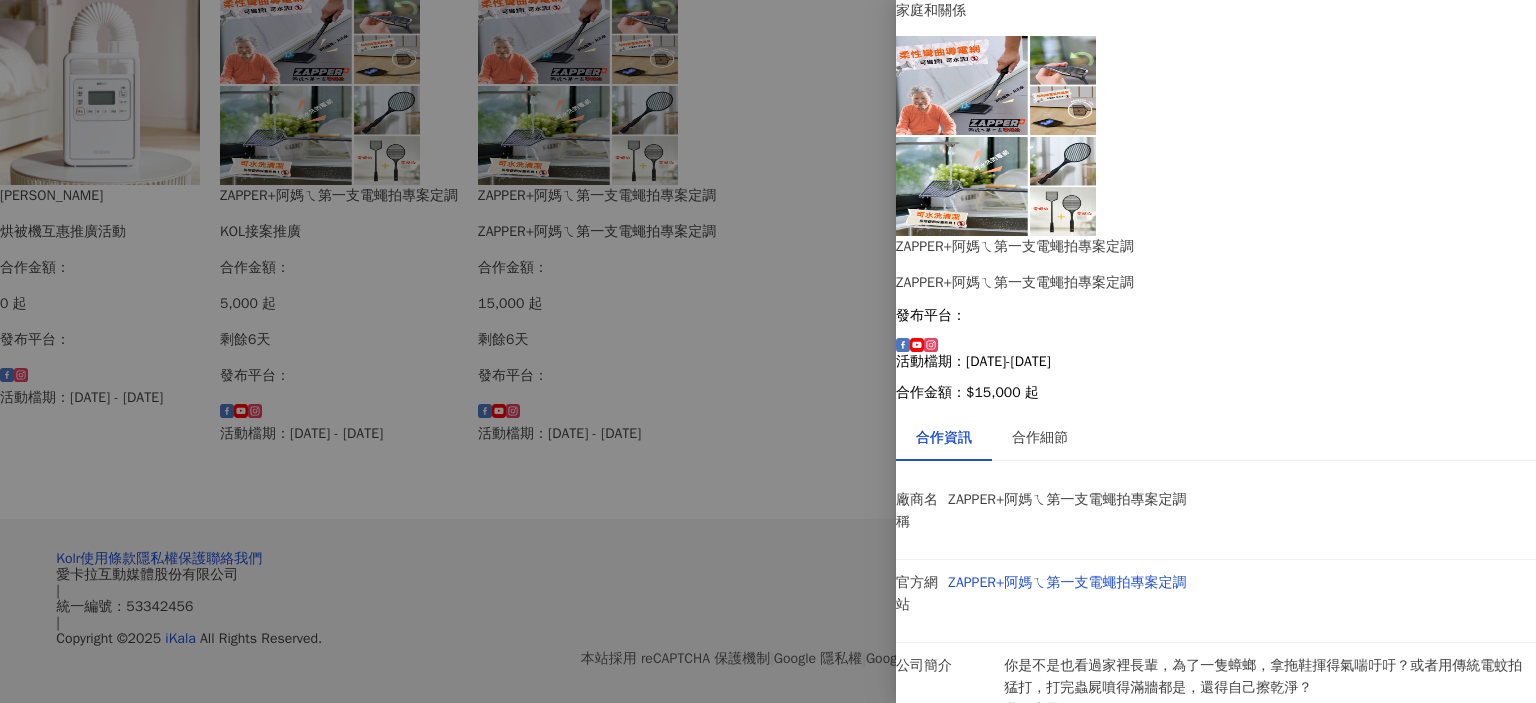 scroll, scrollTop: 79, scrollLeft: 0, axis: vertical 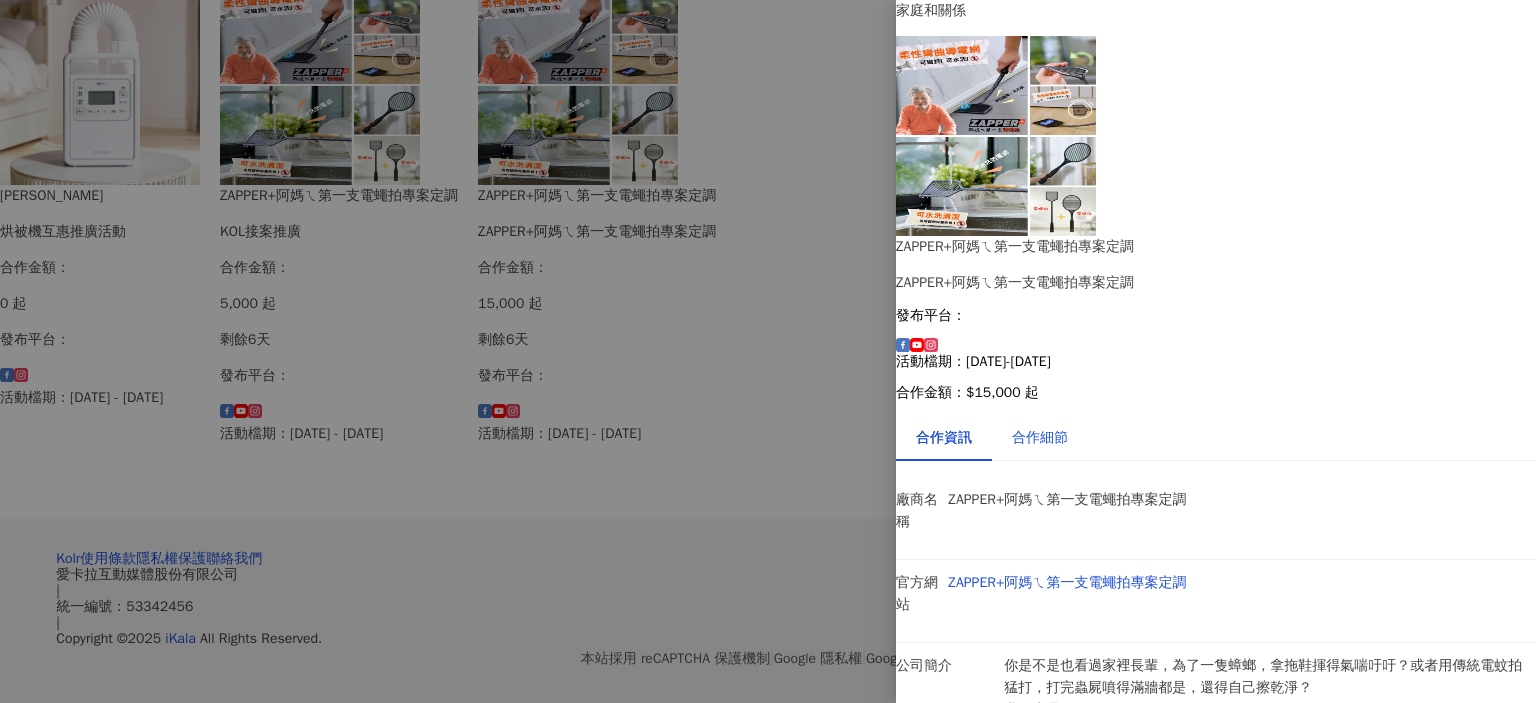 click on "合作細節" at bounding box center [1040, 438] 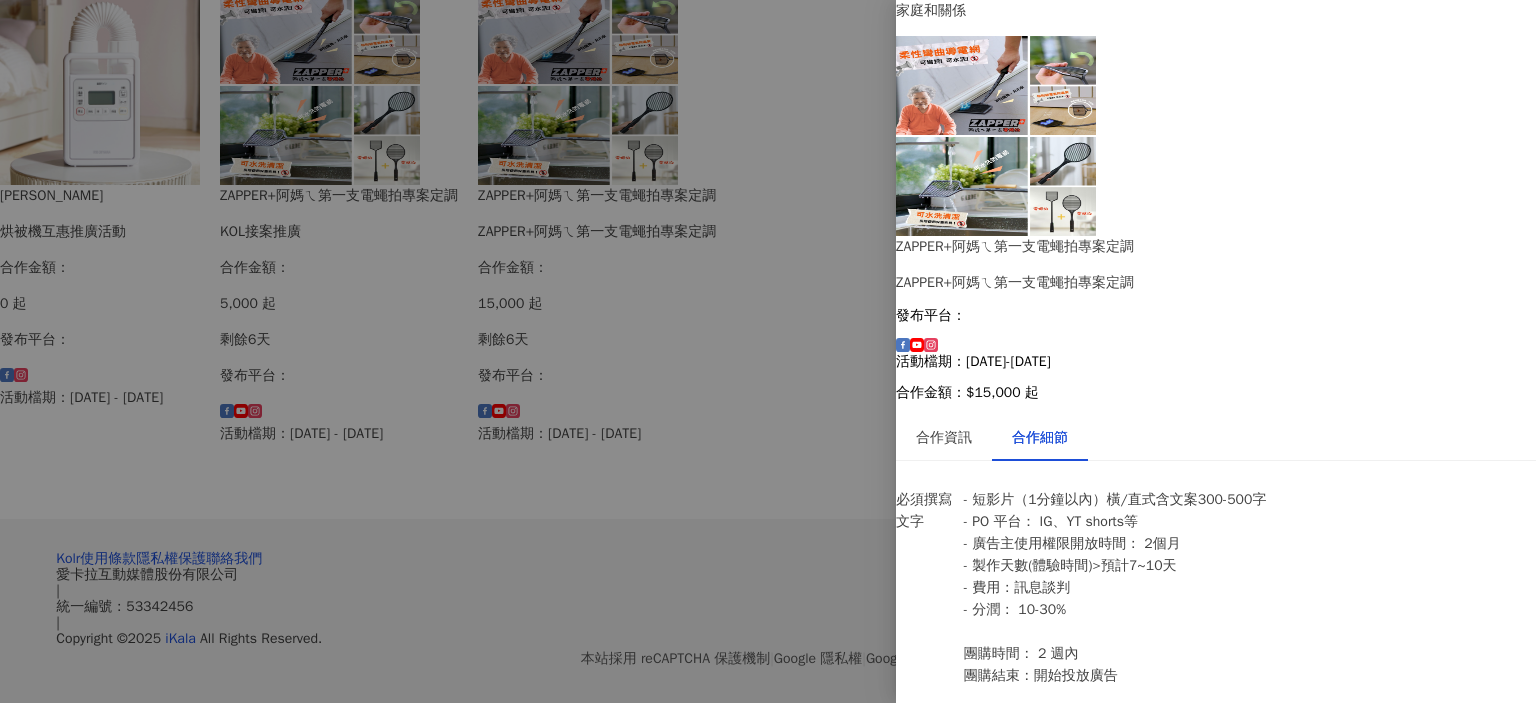 scroll, scrollTop: 579, scrollLeft: 0, axis: vertical 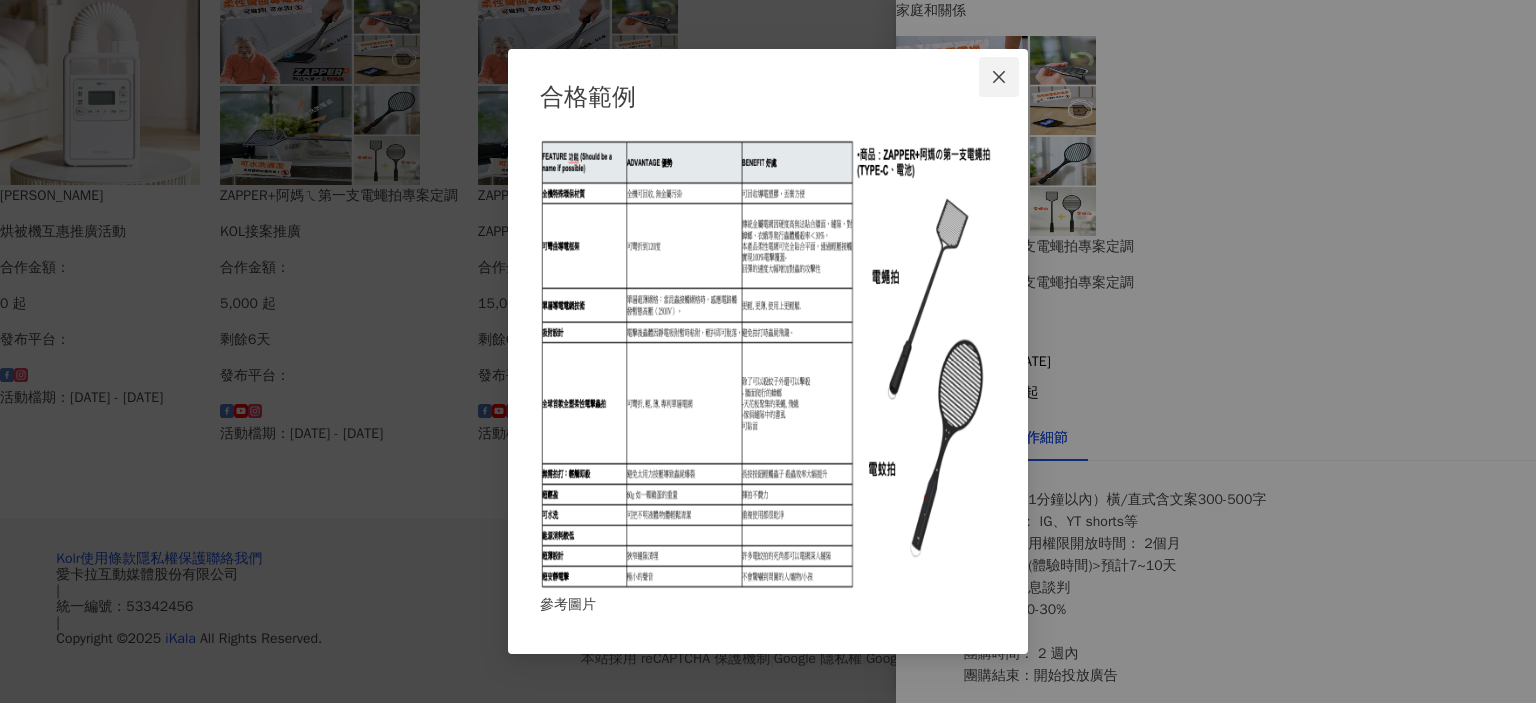 click 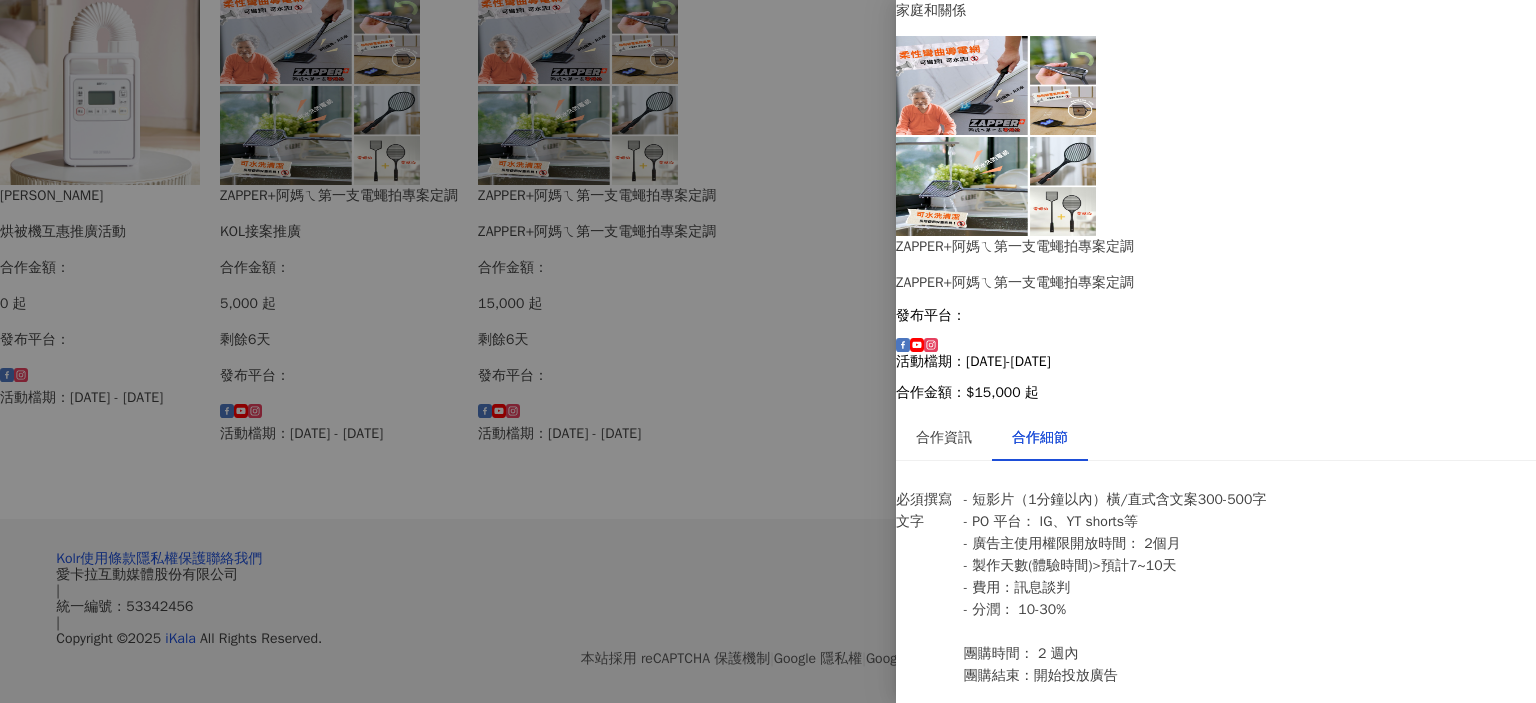 scroll, scrollTop: 671, scrollLeft: 0, axis: vertical 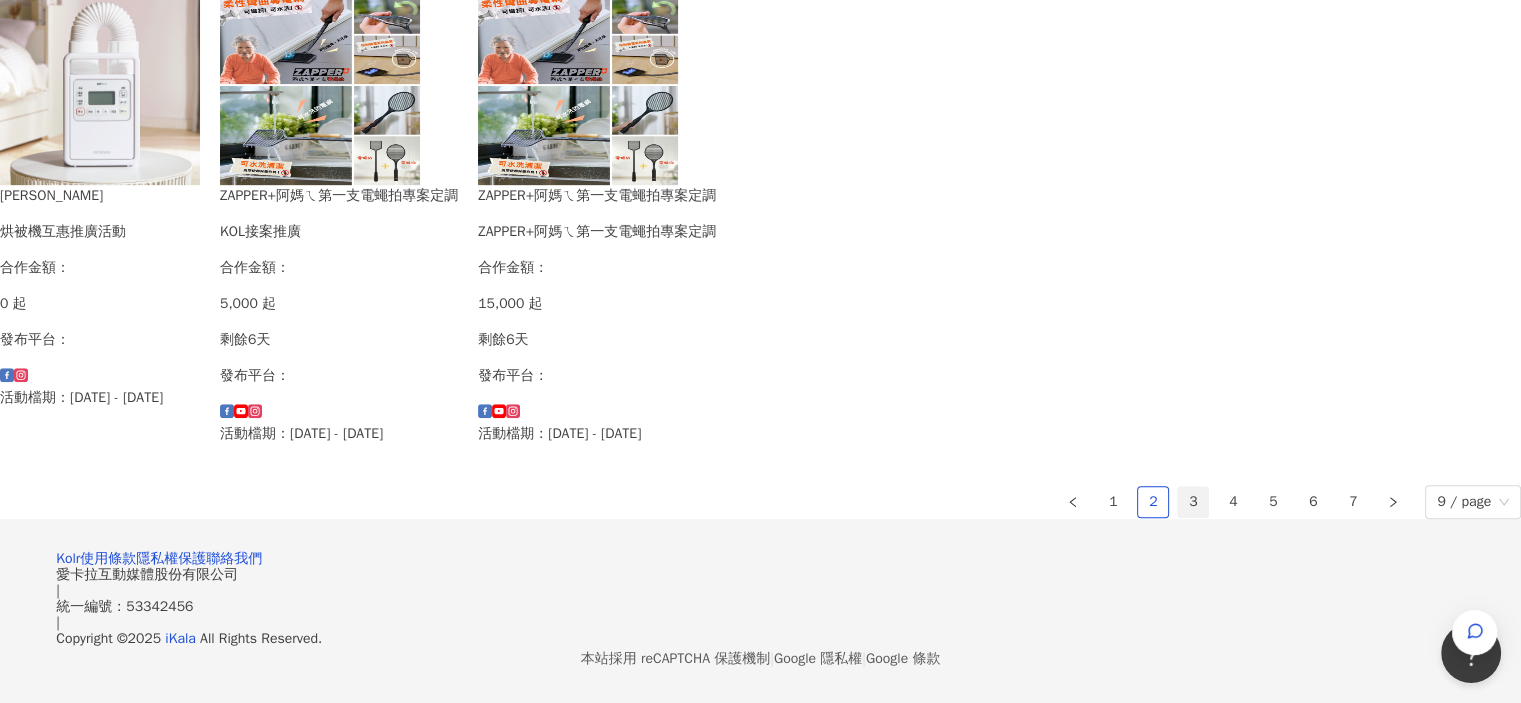 click on "3" at bounding box center (1193, 502) 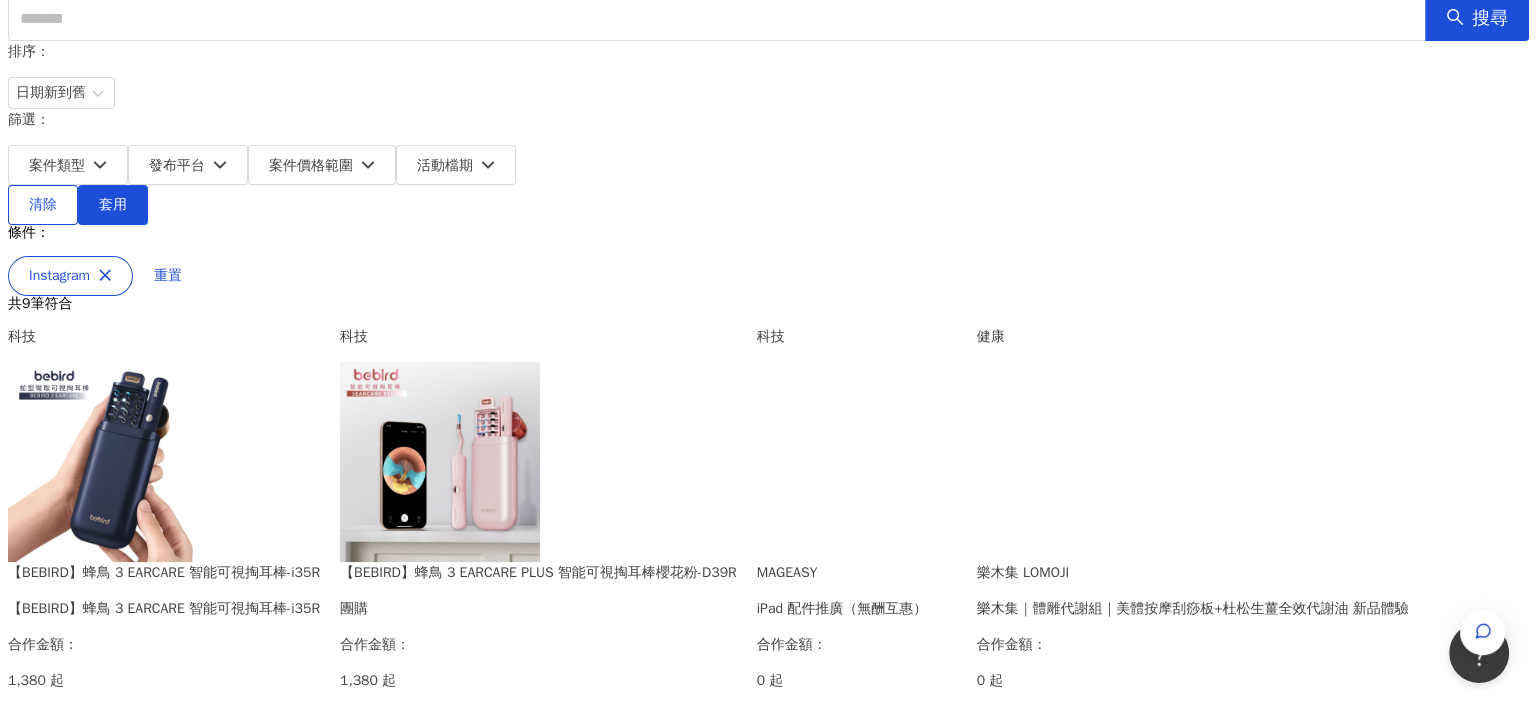 scroll, scrollTop: 220, scrollLeft: 0, axis: vertical 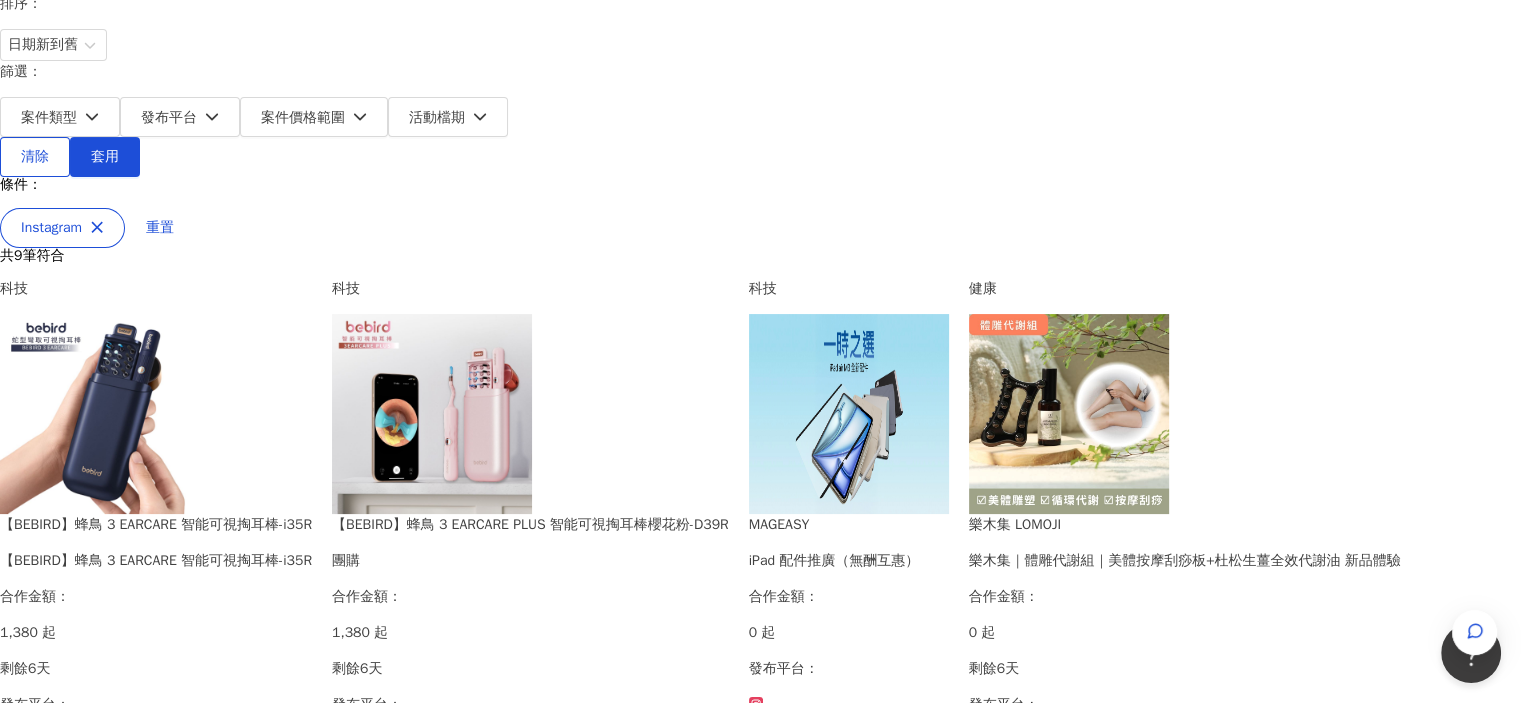 click on "【BEBIRD】蜂鳥 3 EARCARE 智能可視掏耳棒-i35R" at bounding box center [156, 561] 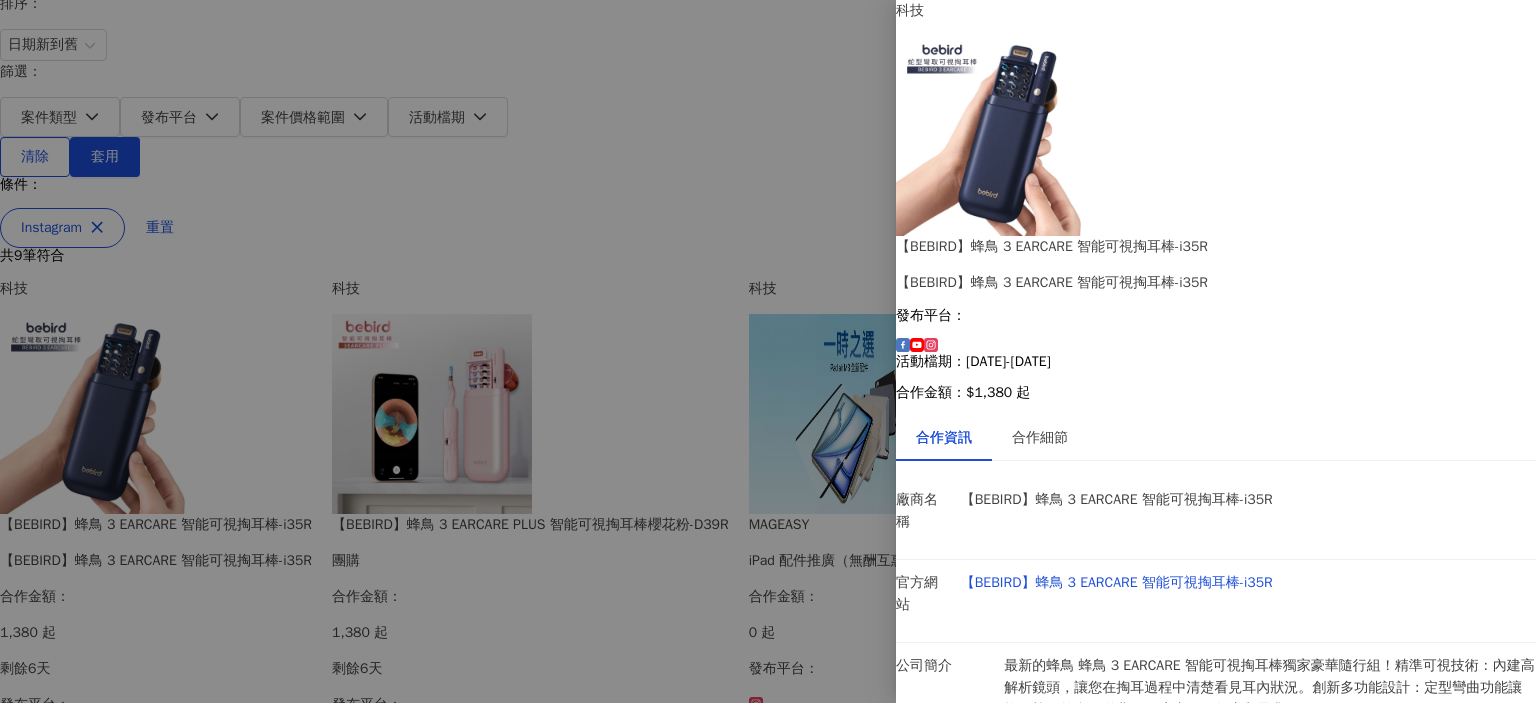scroll, scrollTop: 40, scrollLeft: 0, axis: vertical 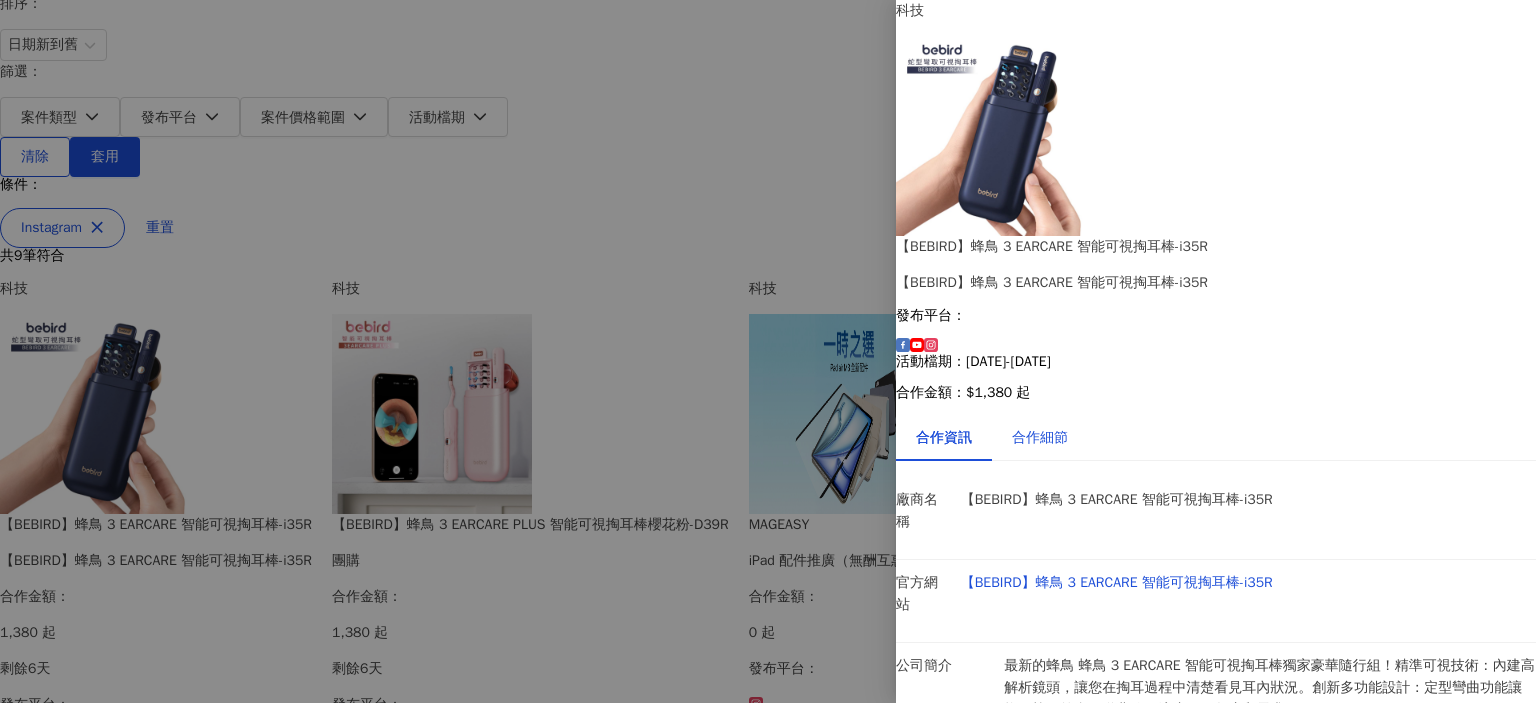 click on "合作細節" at bounding box center (1040, 438) 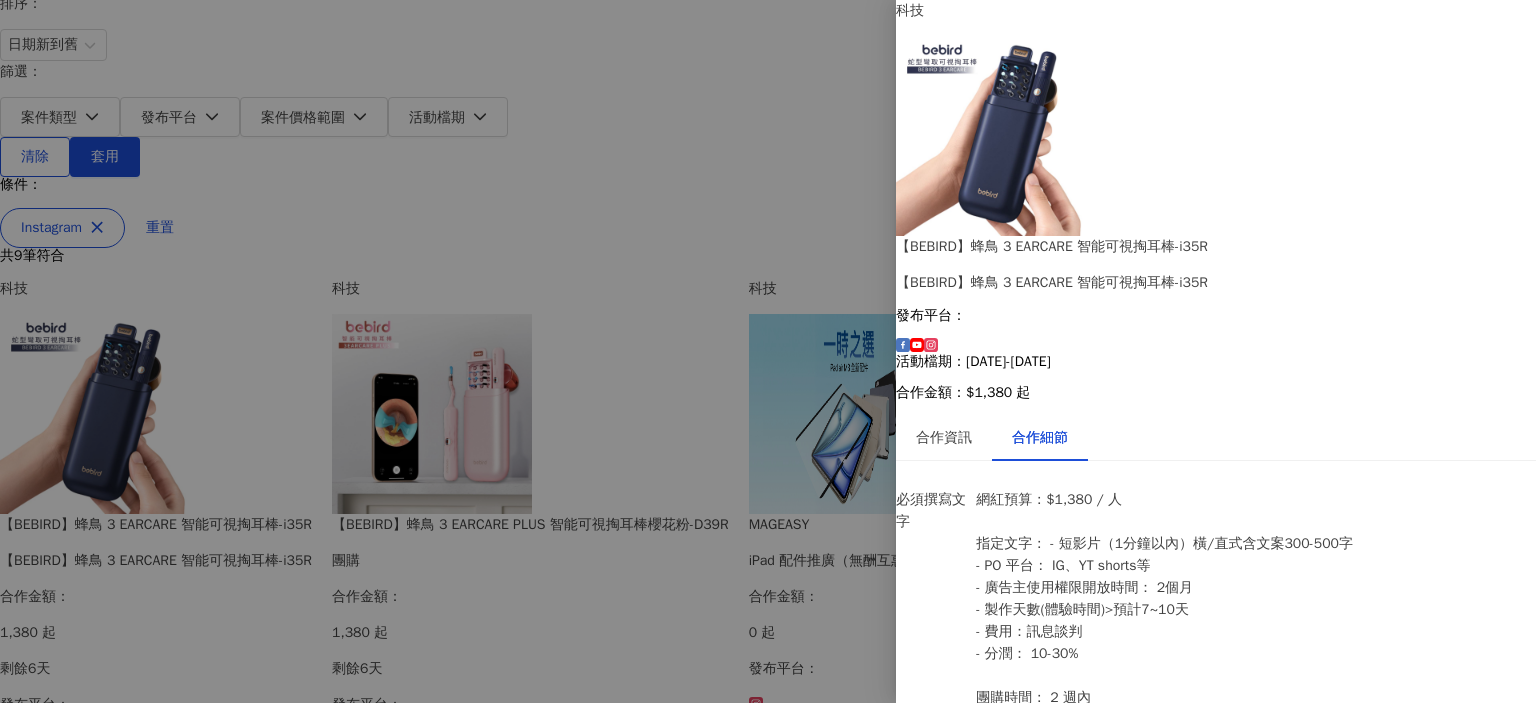 scroll, scrollTop: 3, scrollLeft: 0, axis: vertical 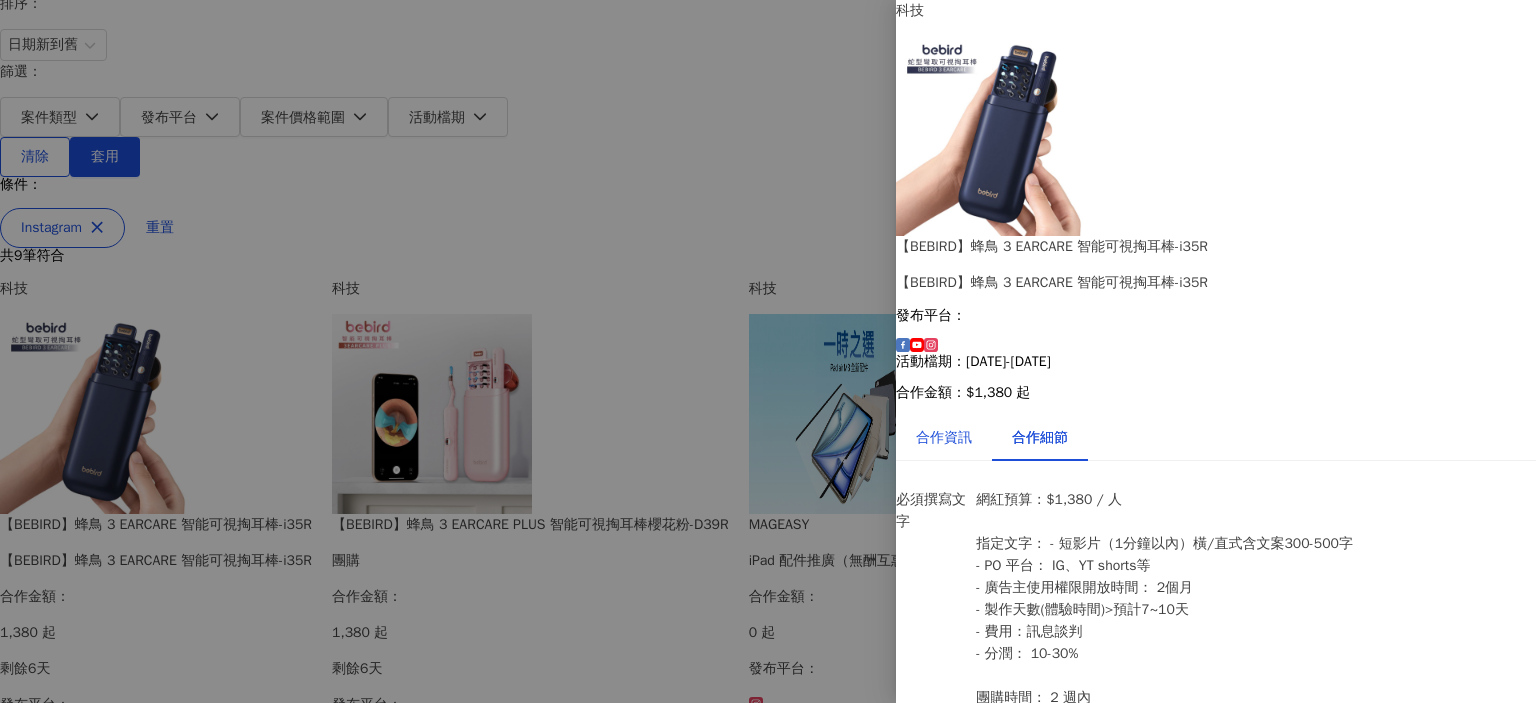 click on "合作資訊" at bounding box center [944, 438] 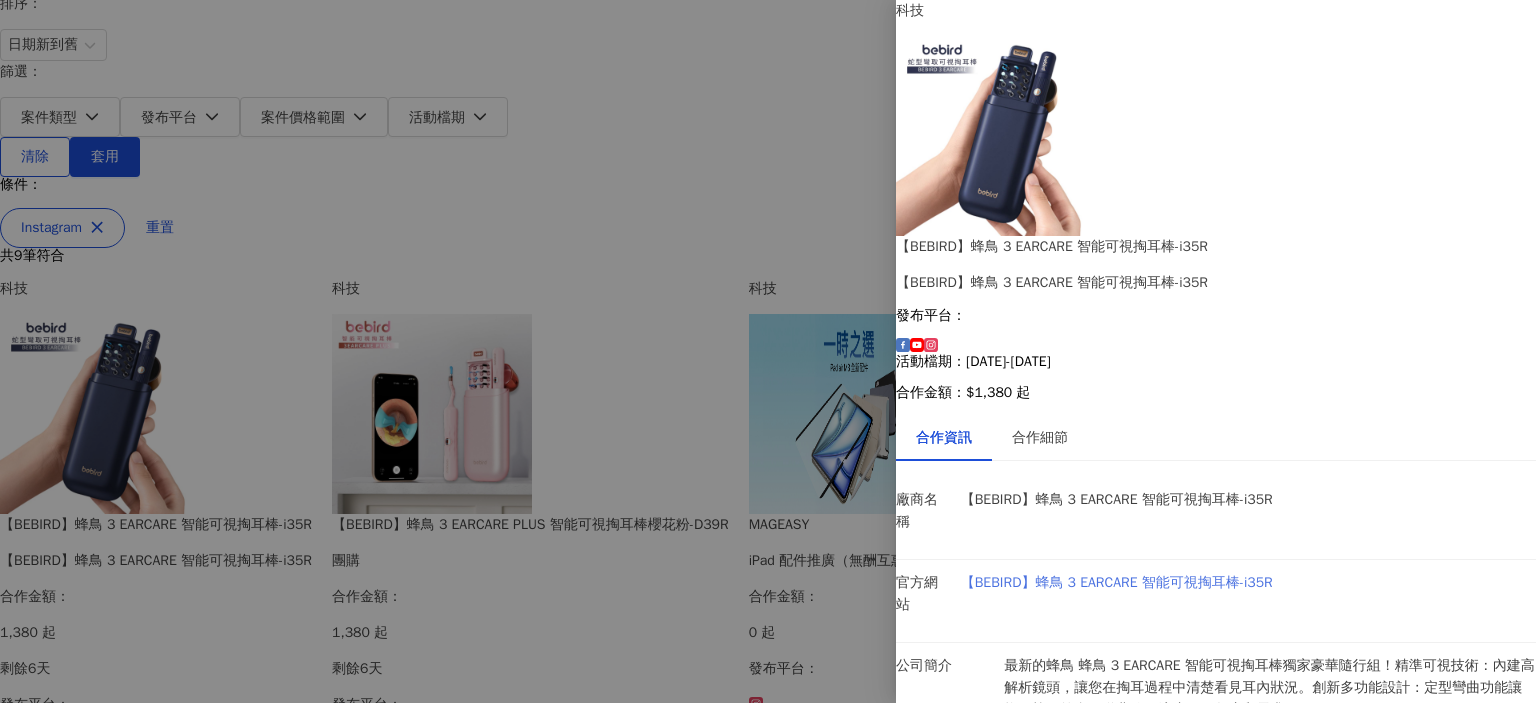 click on "【BEBIRD】蜂鳥 3 EARCARE 智能可視掏耳棒-i35R" at bounding box center (1117, 582) 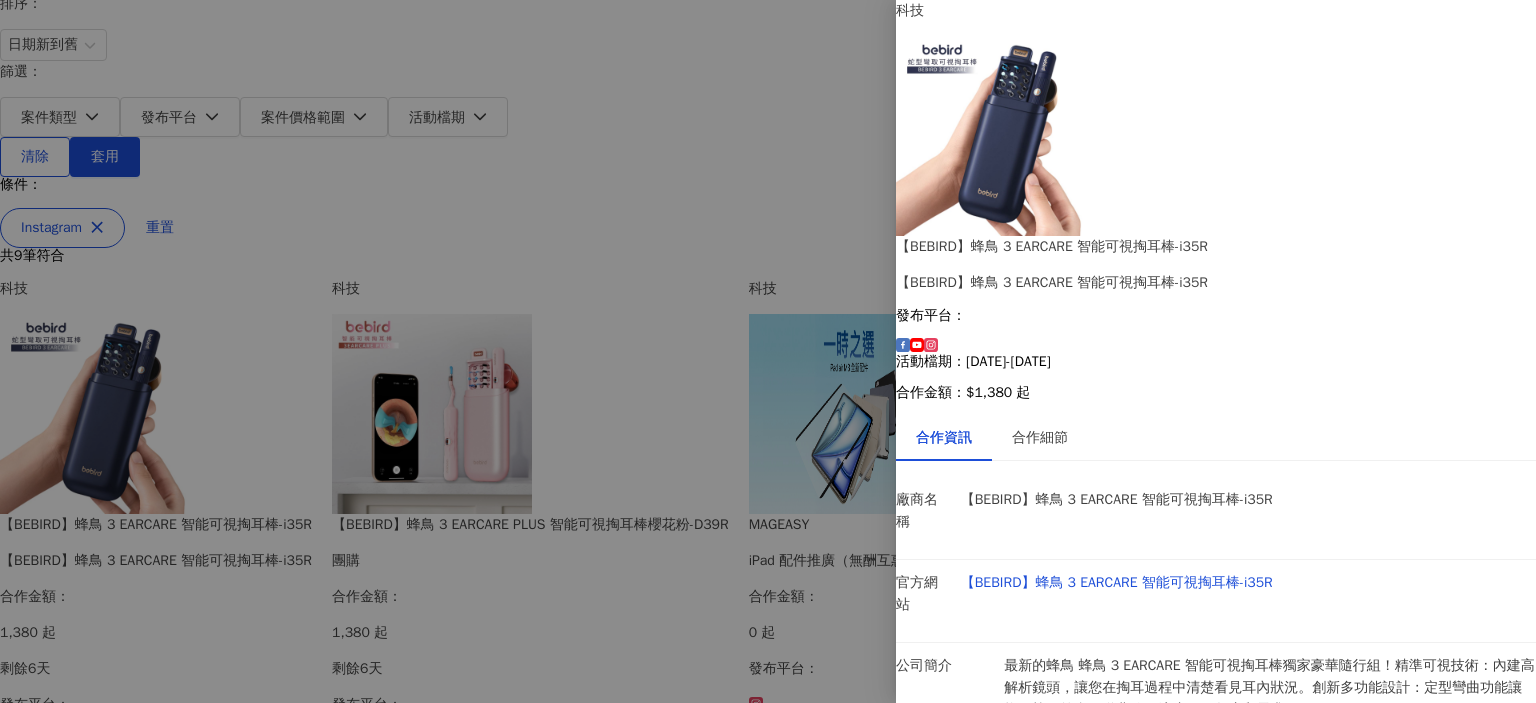 scroll, scrollTop: 40, scrollLeft: 0, axis: vertical 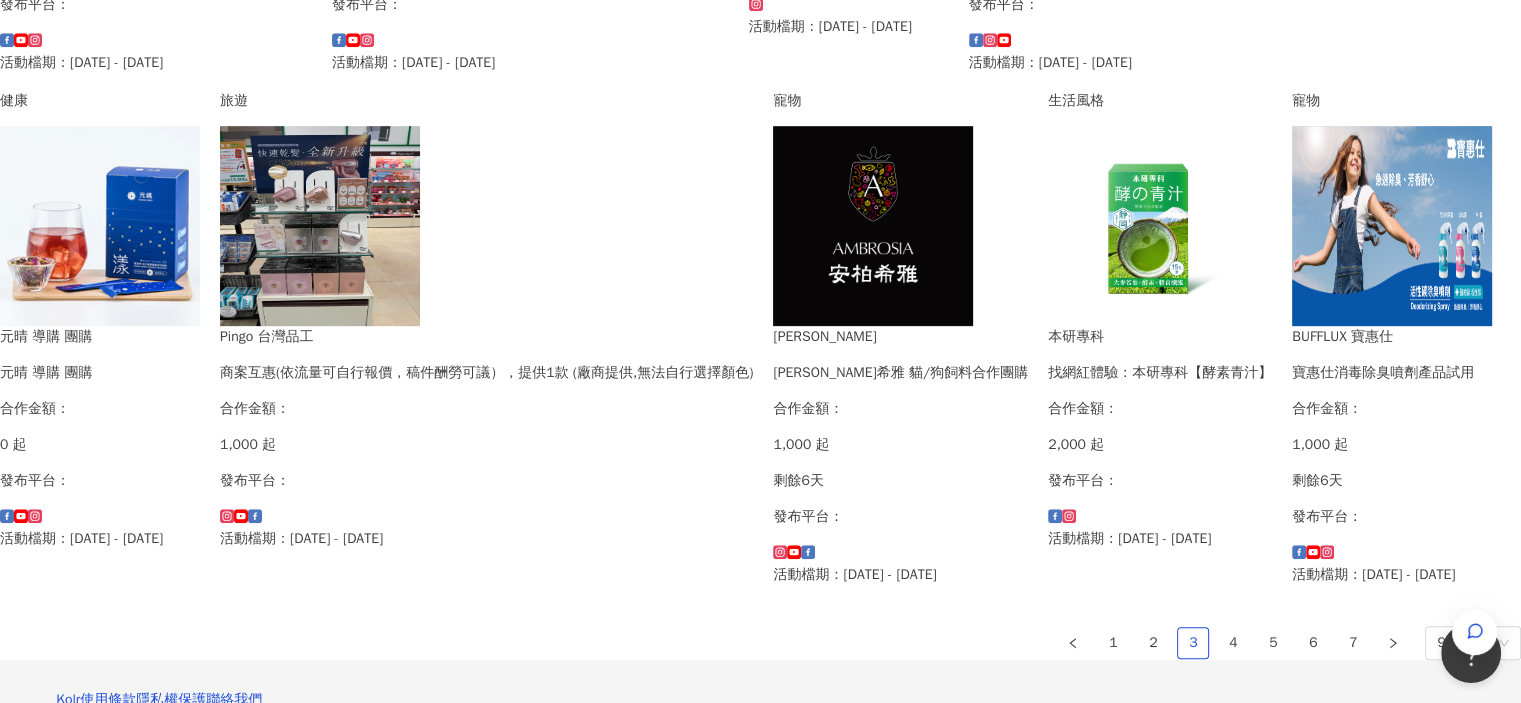 click on "Pingo 台灣品工" at bounding box center [486, 337] 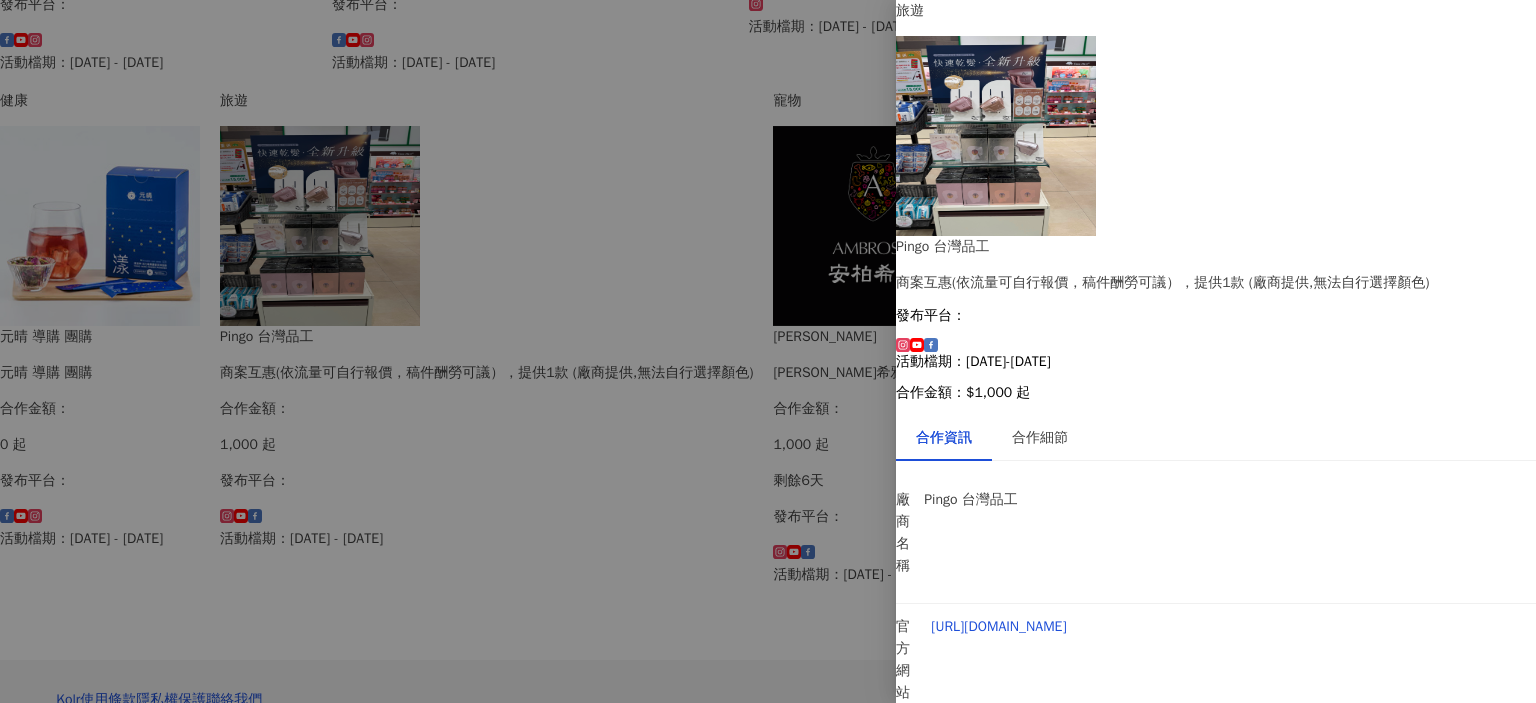 drag, startPoint x: 1092, startPoint y: 449, endPoint x: 1160, endPoint y: 443, distance: 68.26419 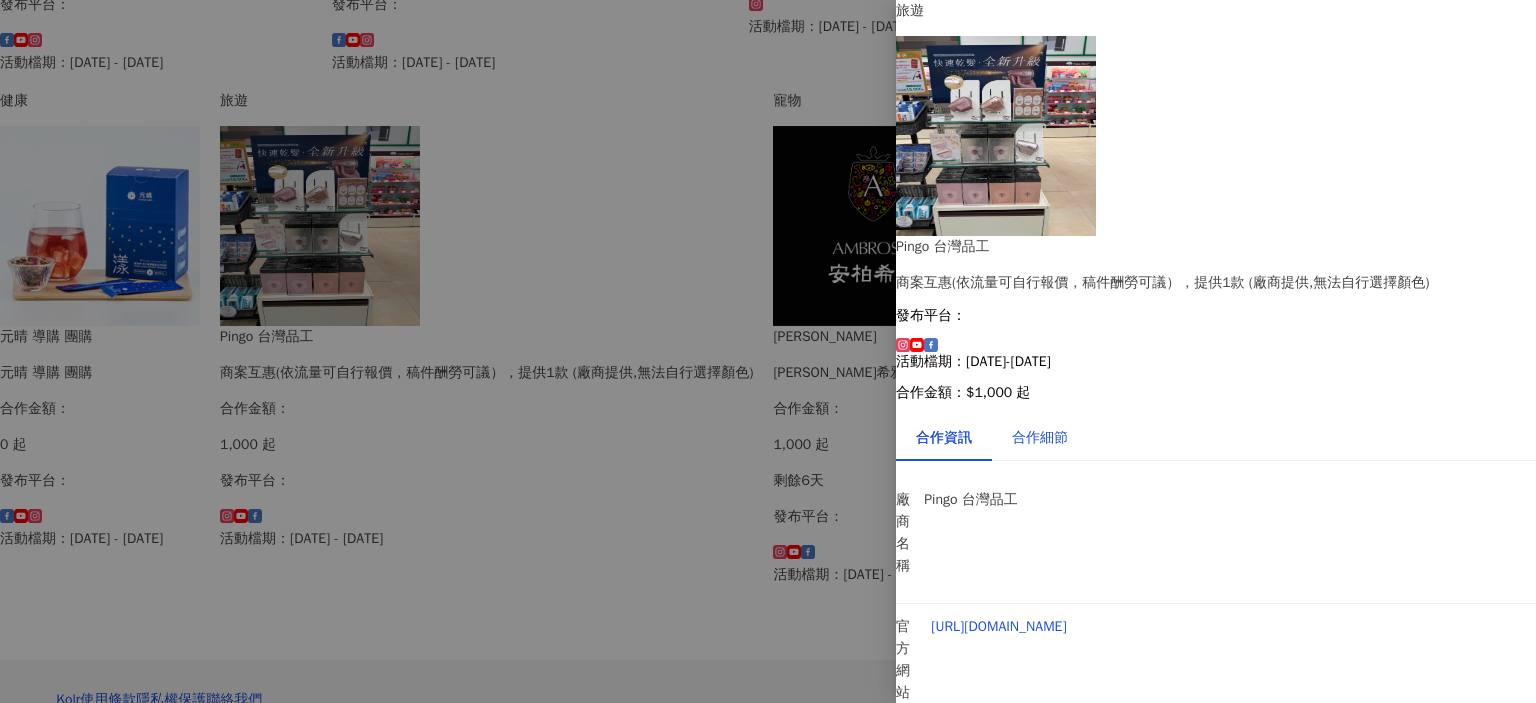 click on "合作細節" at bounding box center (1040, 438) 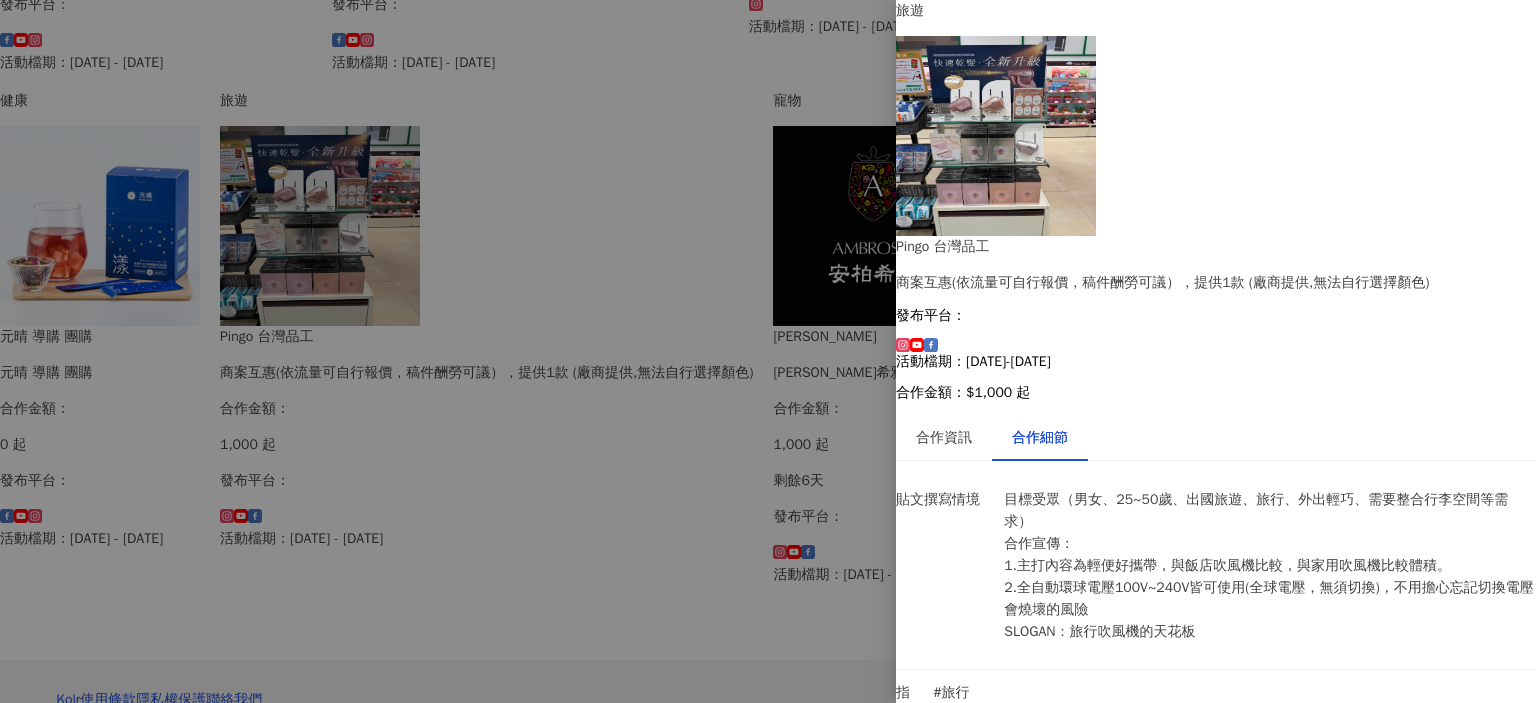 click at bounding box center [768, 351] 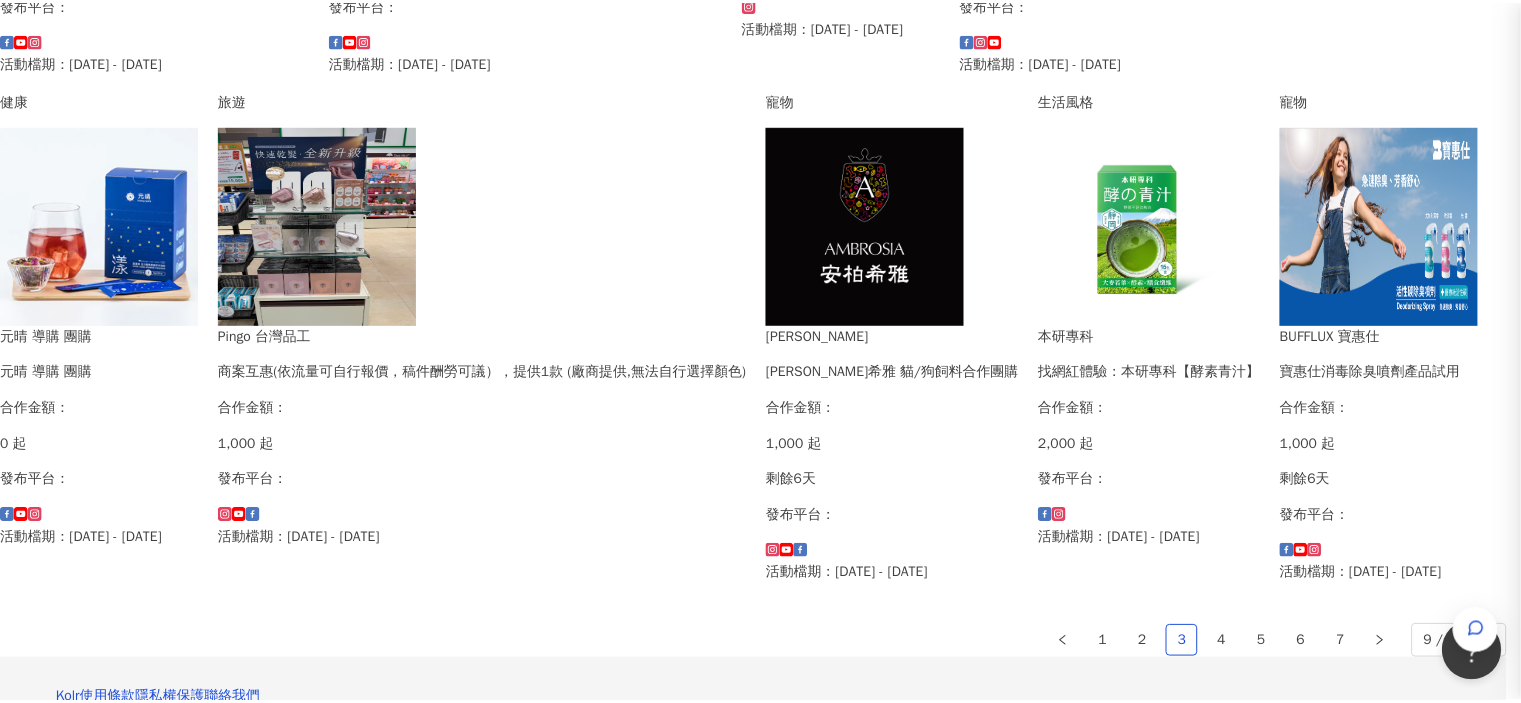 scroll, scrollTop: 0, scrollLeft: 0, axis: both 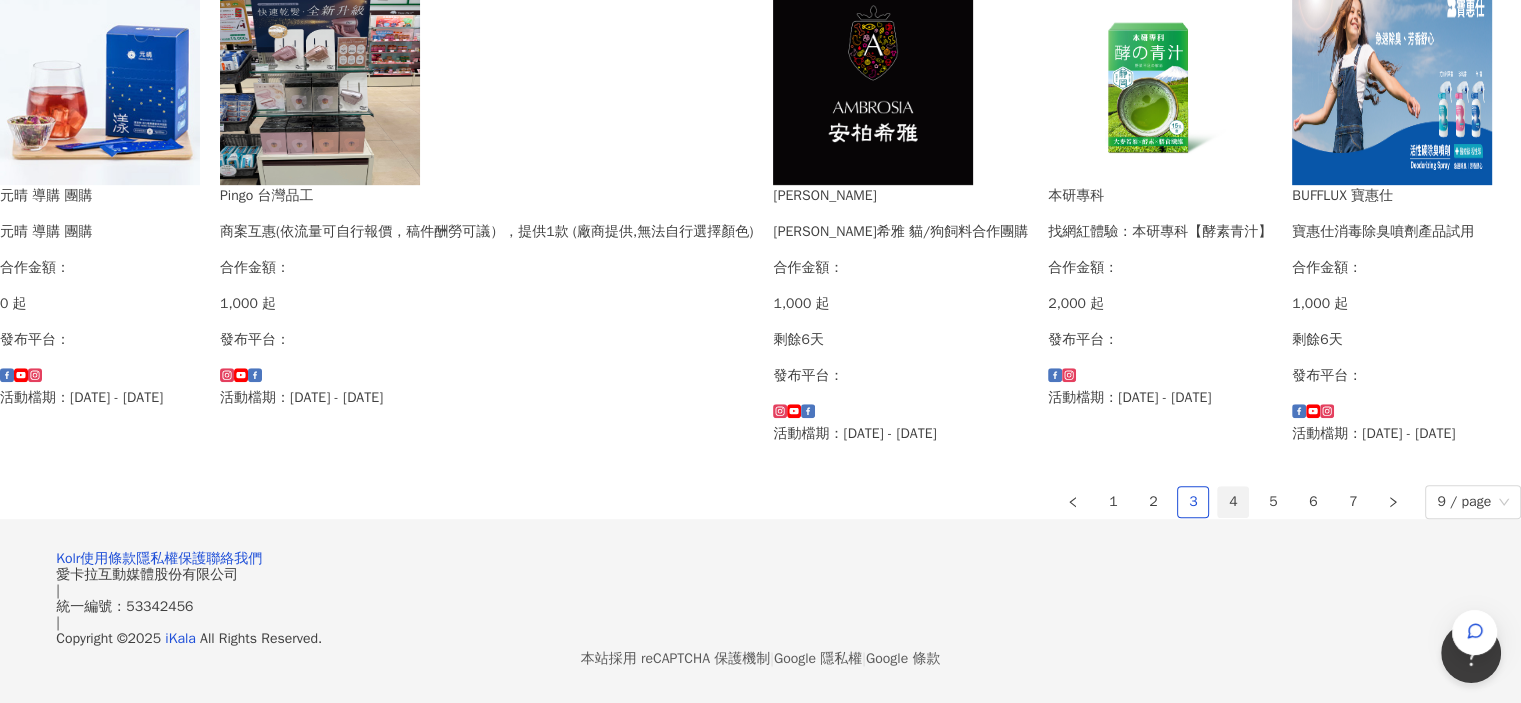 click on "4" at bounding box center (1233, 502) 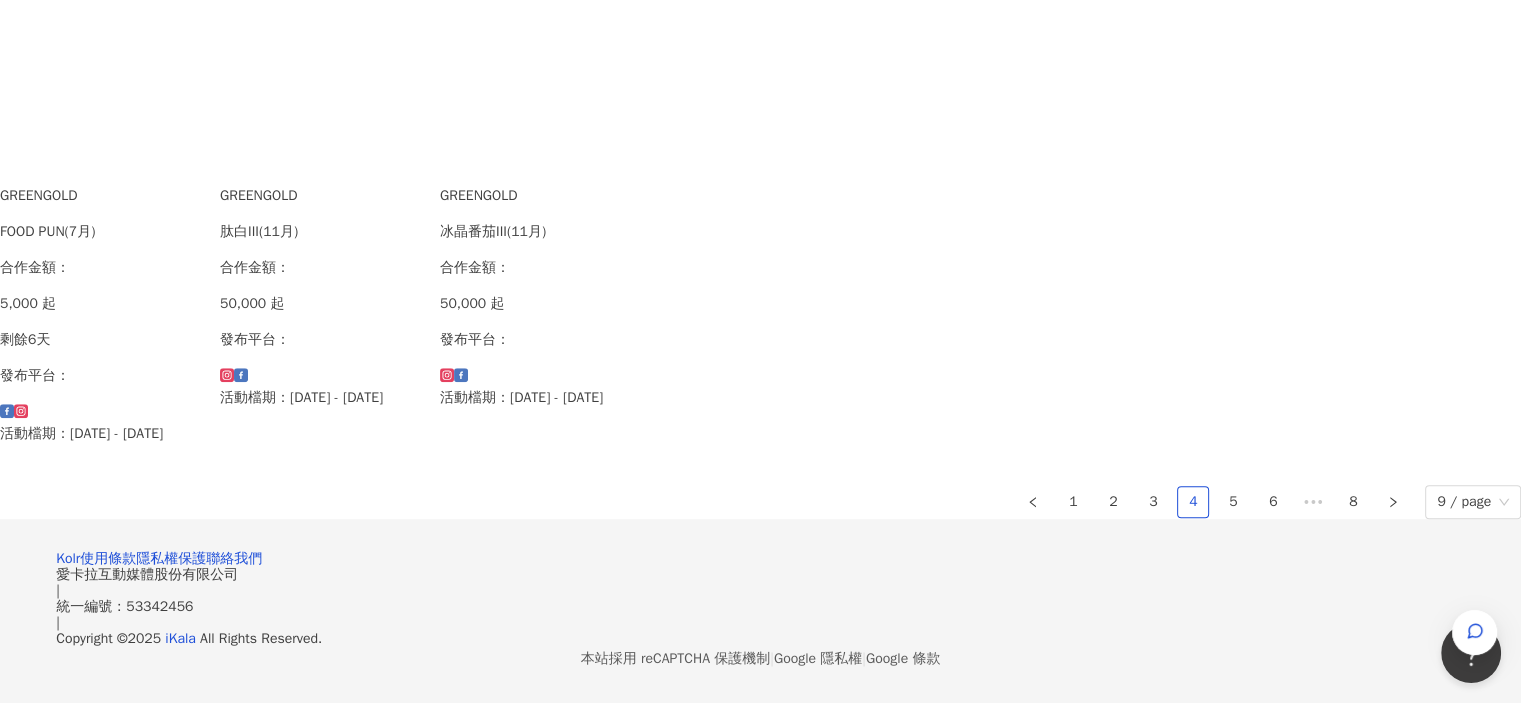 scroll, scrollTop: 1300, scrollLeft: 0, axis: vertical 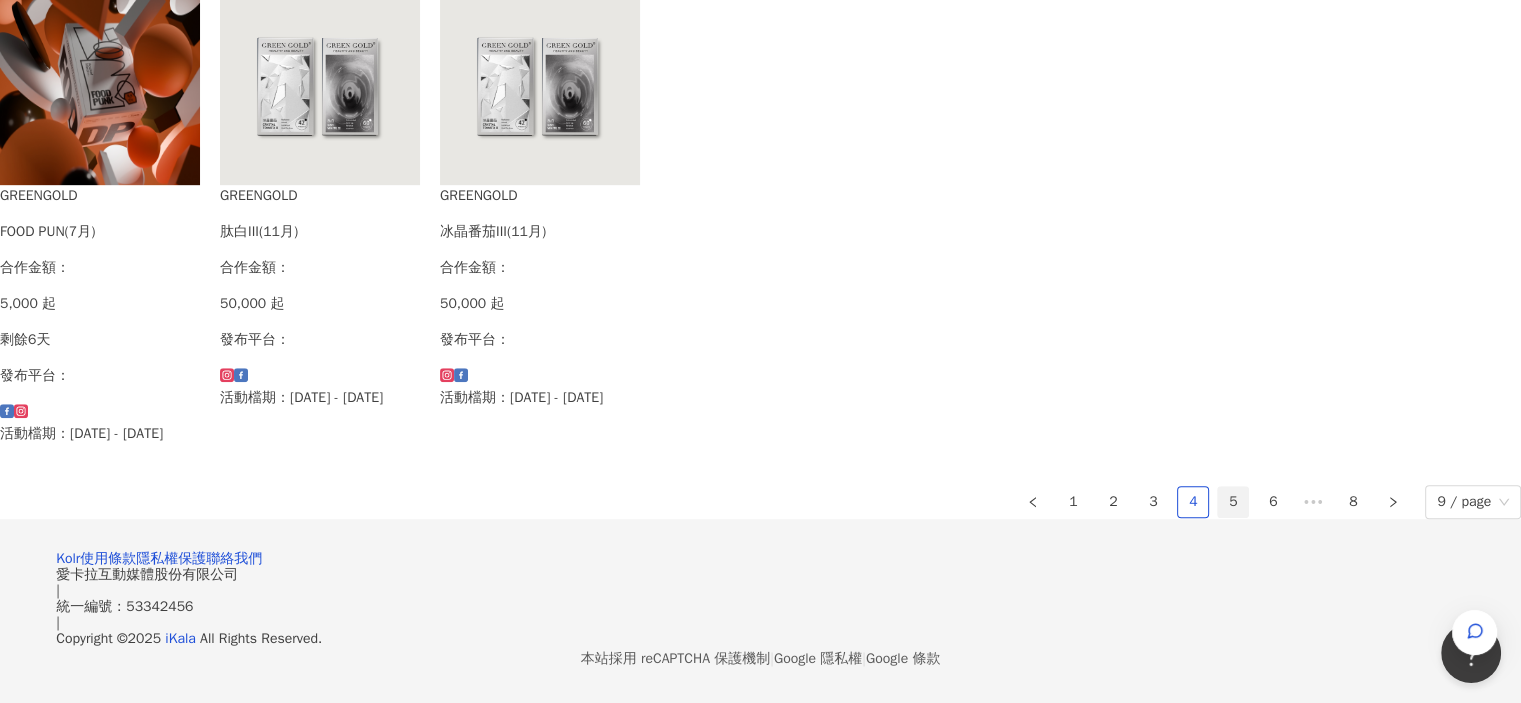 click on "5" at bounding box center [1233, 502] 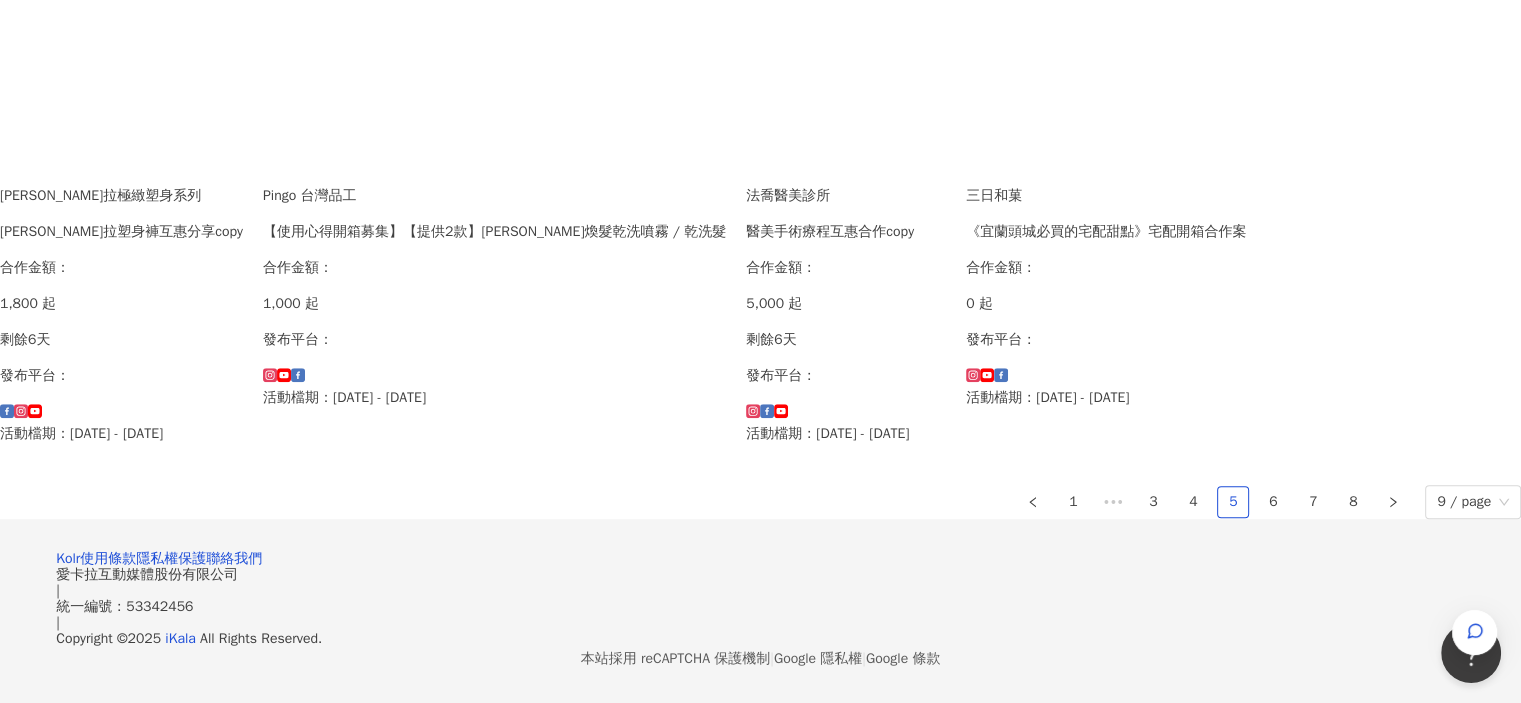 scroll, scrollTop: 1400, scrollLeft: 0, axis: vertical 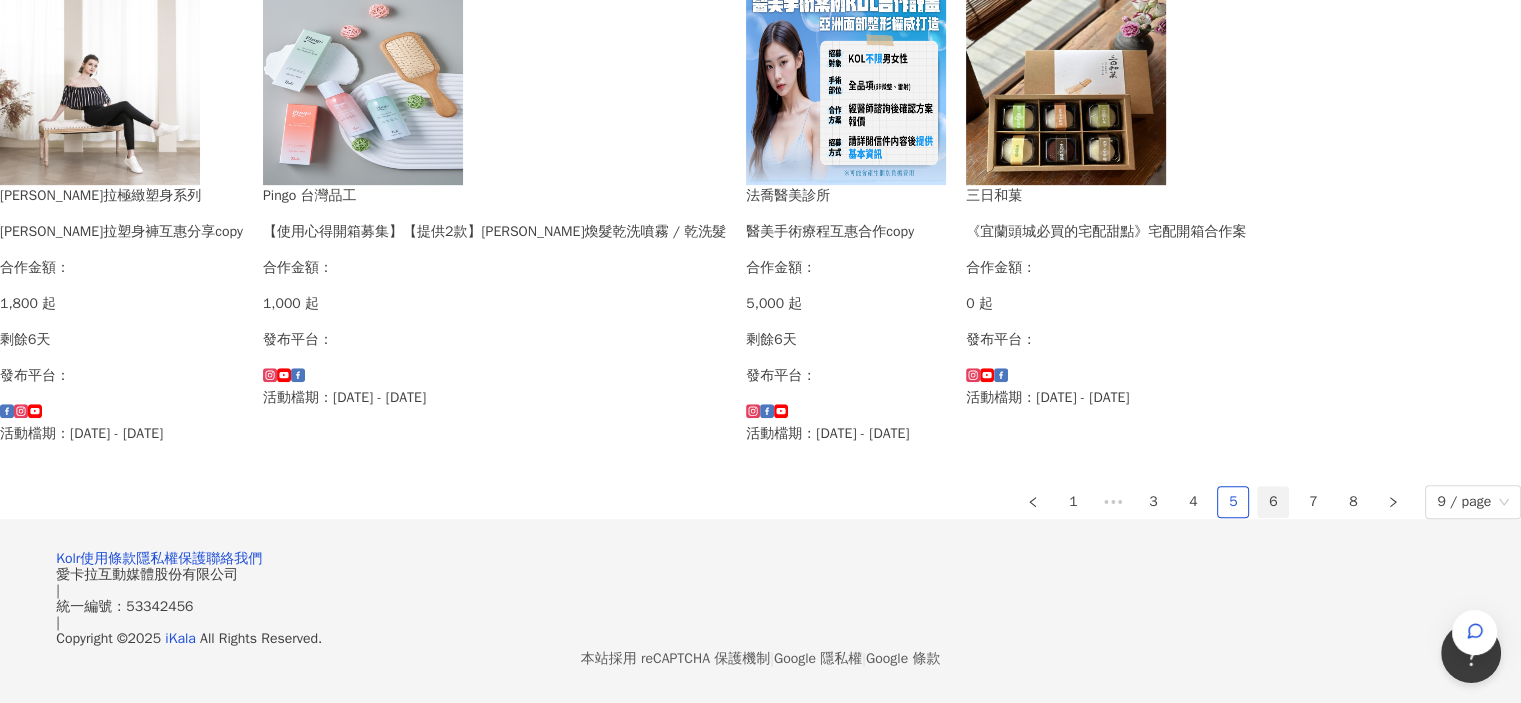 click on "6" at bounding box center [1273, 502] 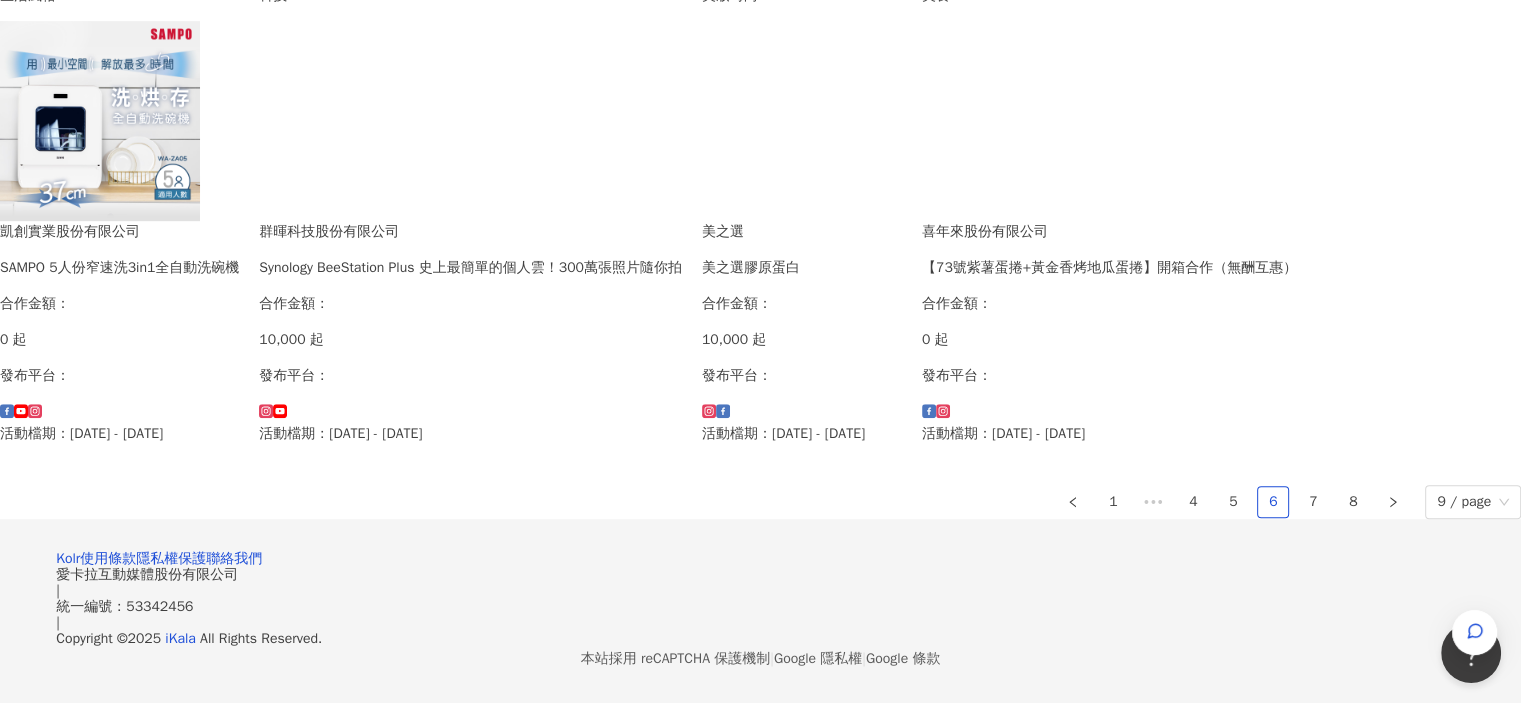 scroll, scrollTop: 1545, scrollLeft: 0, axis: vertical 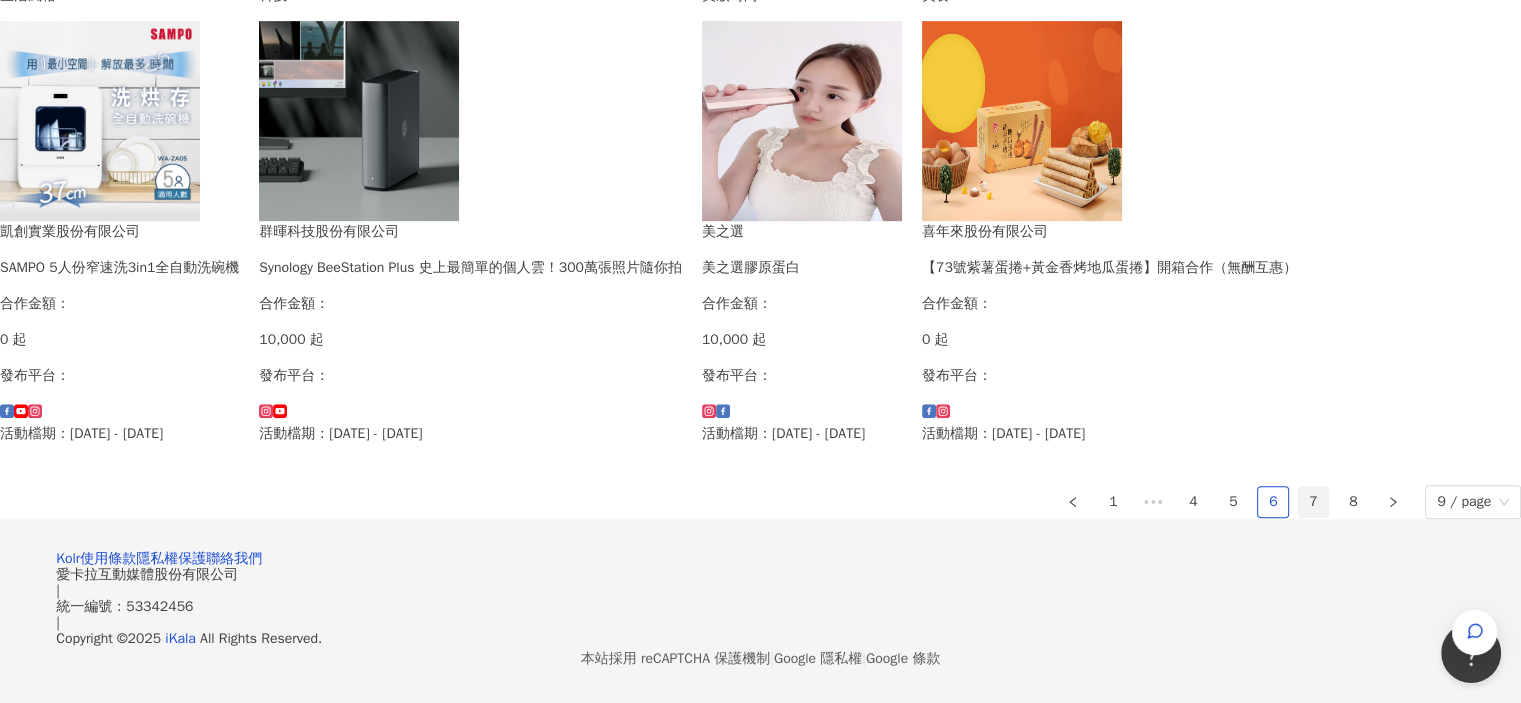 click on "7" at bounding box center [1313, 502] 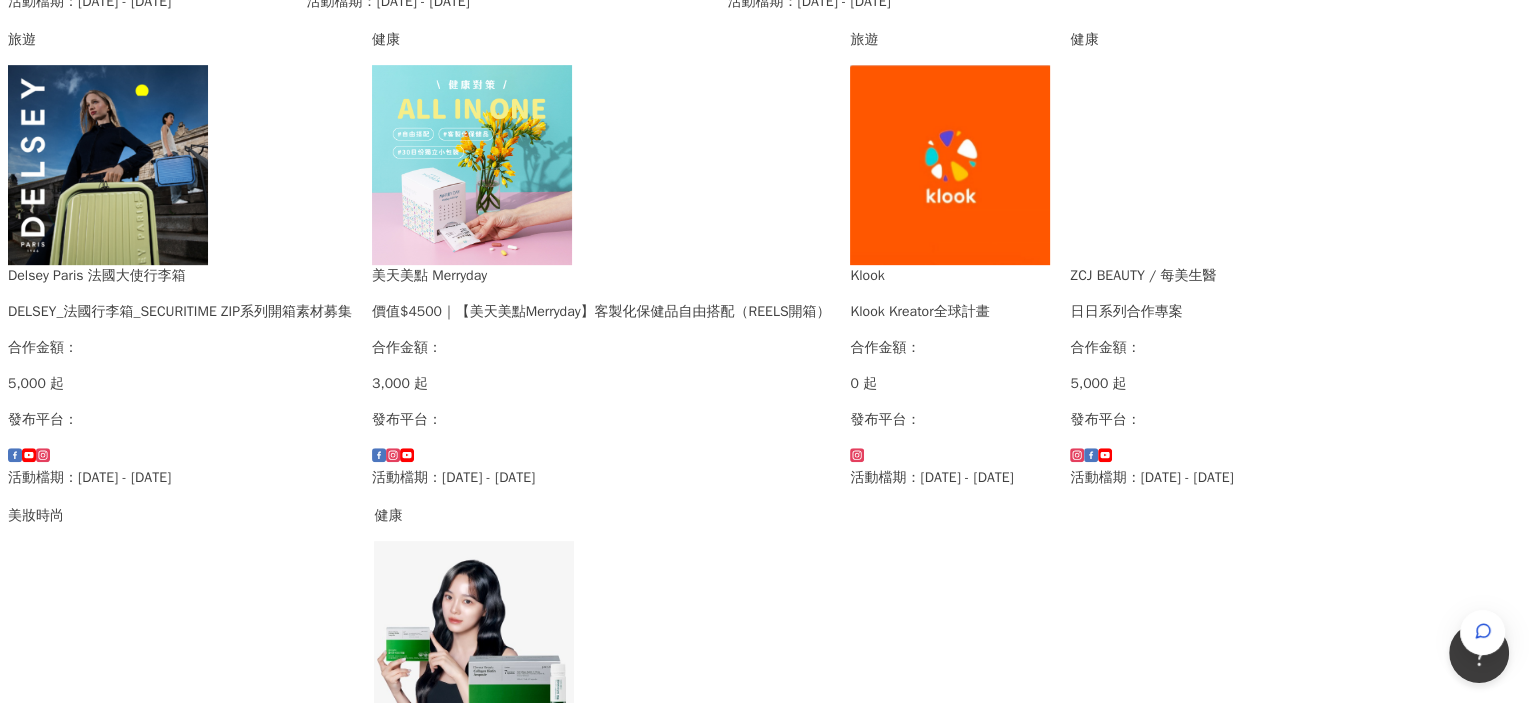 scroll, scrollTop: 745, scrollLeft: 0, axis: vertical 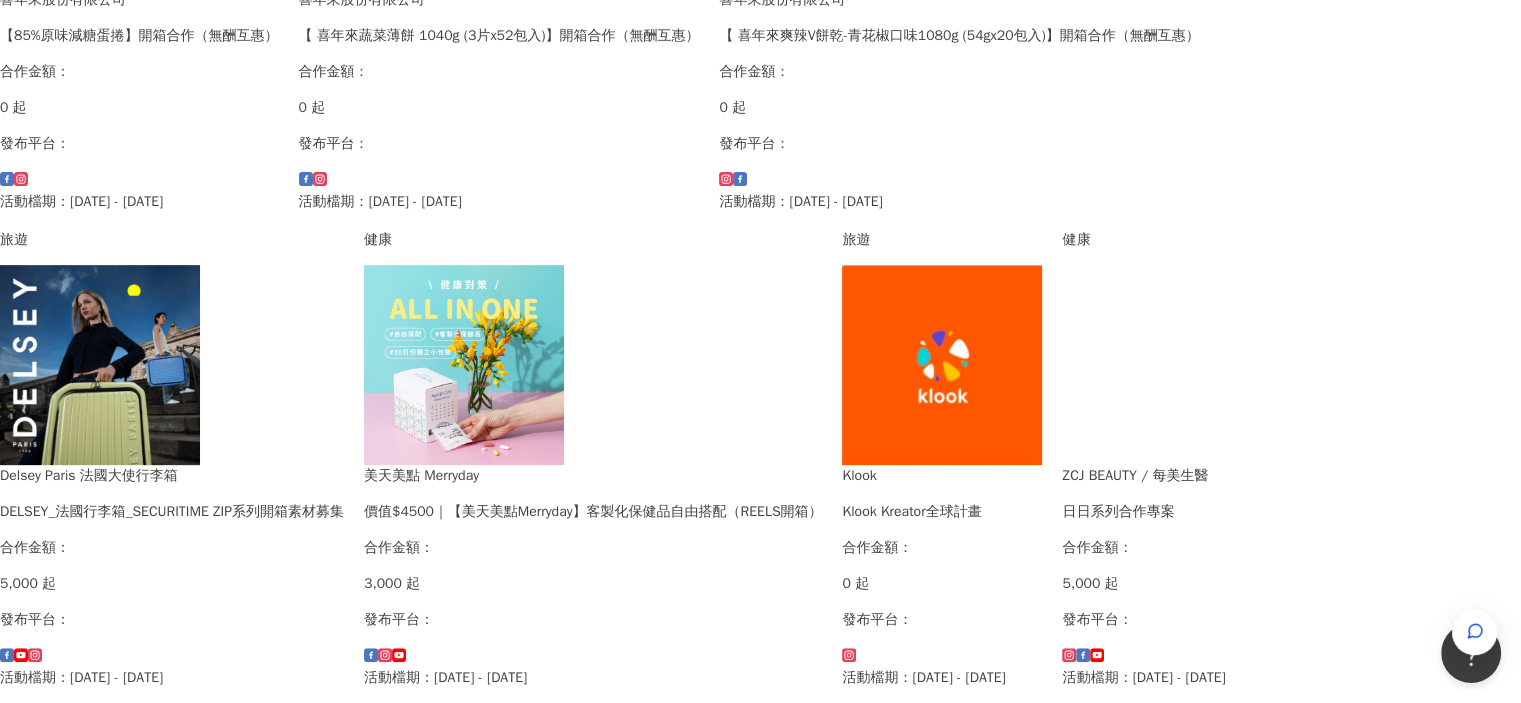 click on "DELSEY_法國行李箱_SECURITIME ZIP系列開箱素材募集" at bounding box center (172, 512) 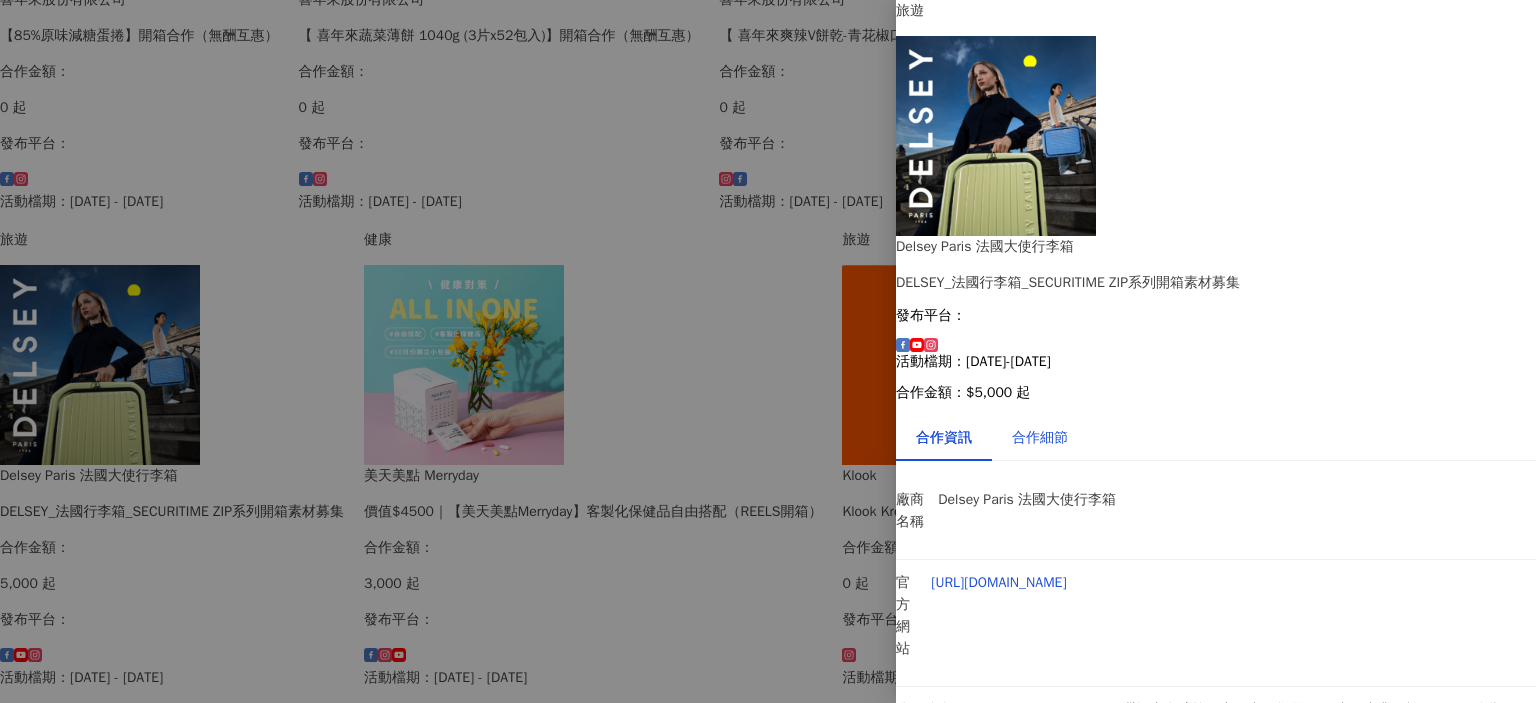 click on "合作細節" at bounding box center [1040, 438] 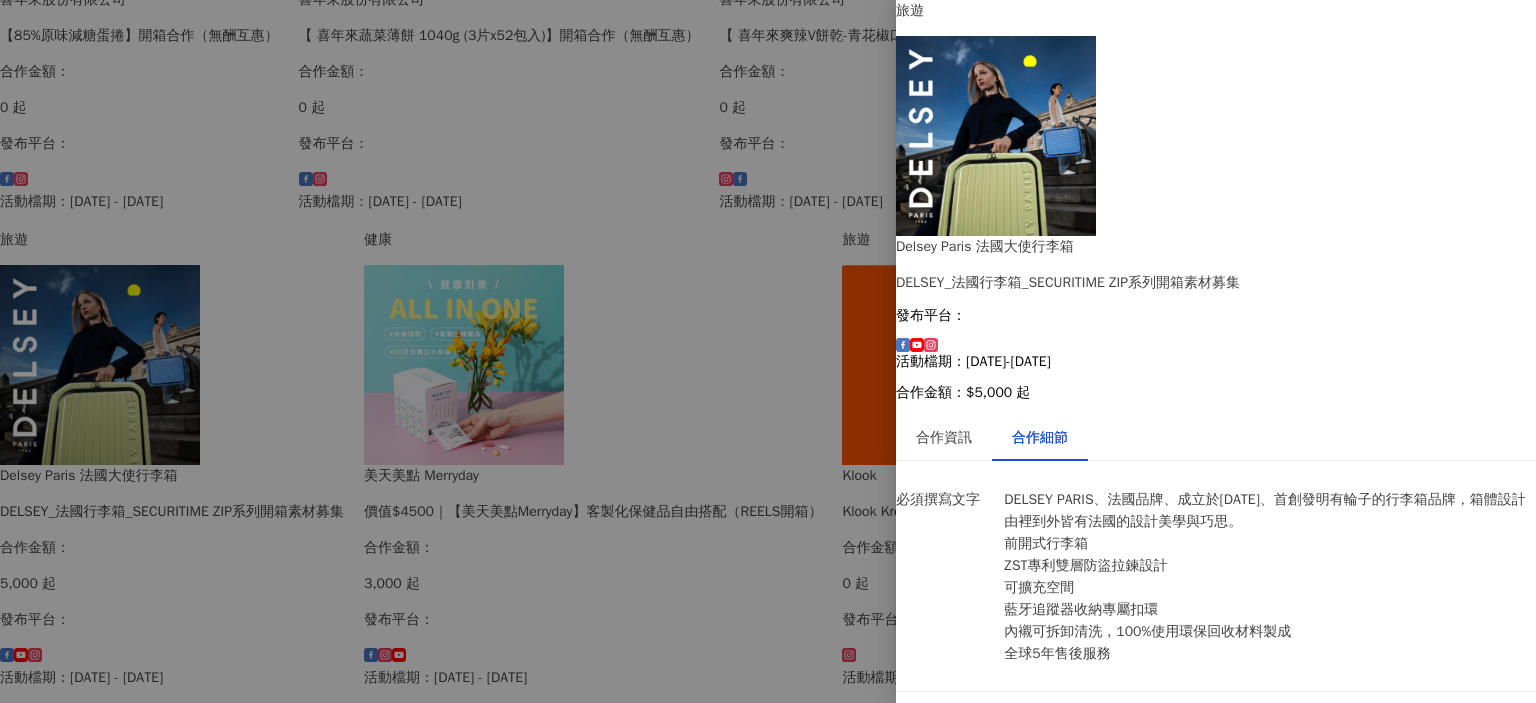 scroll, scrollTop: 500, scrollLeft: 0, axis: vertical 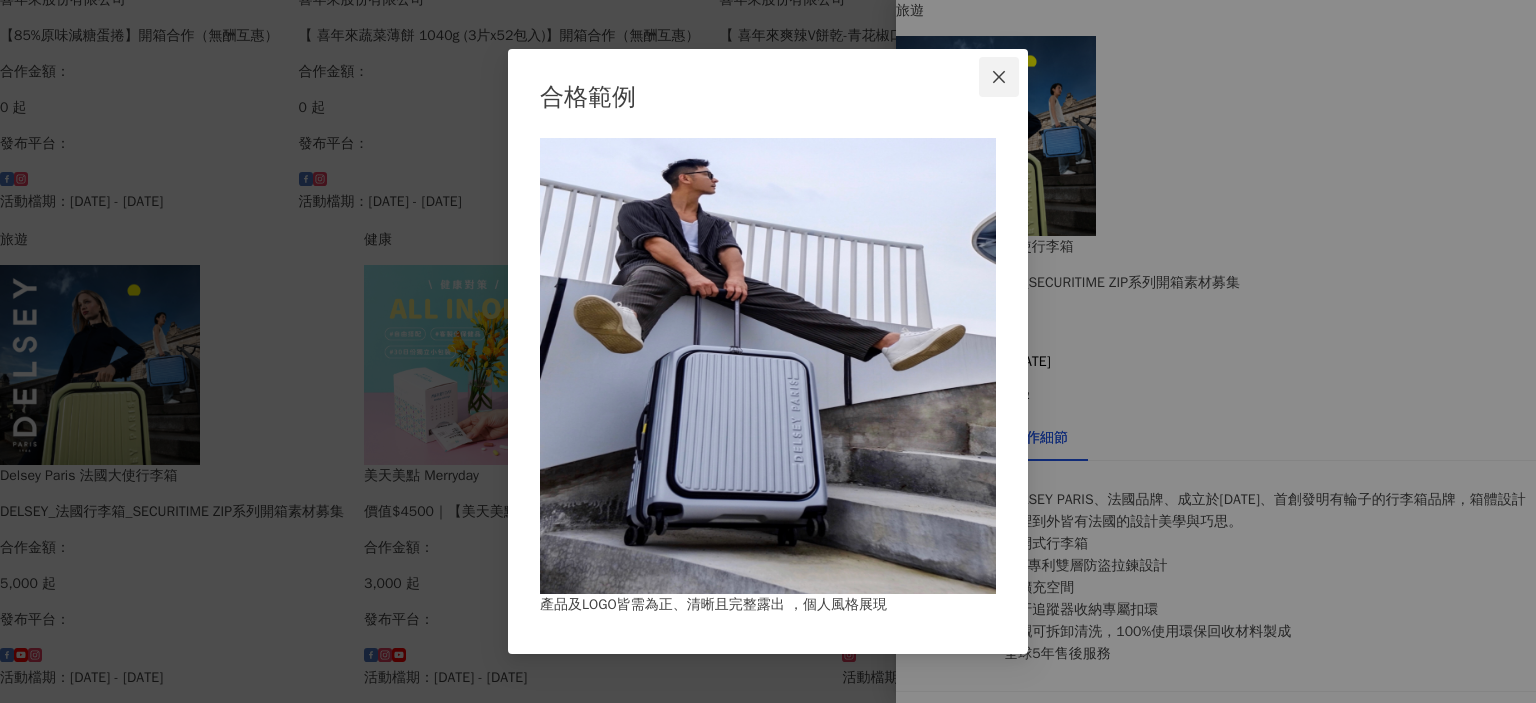 click 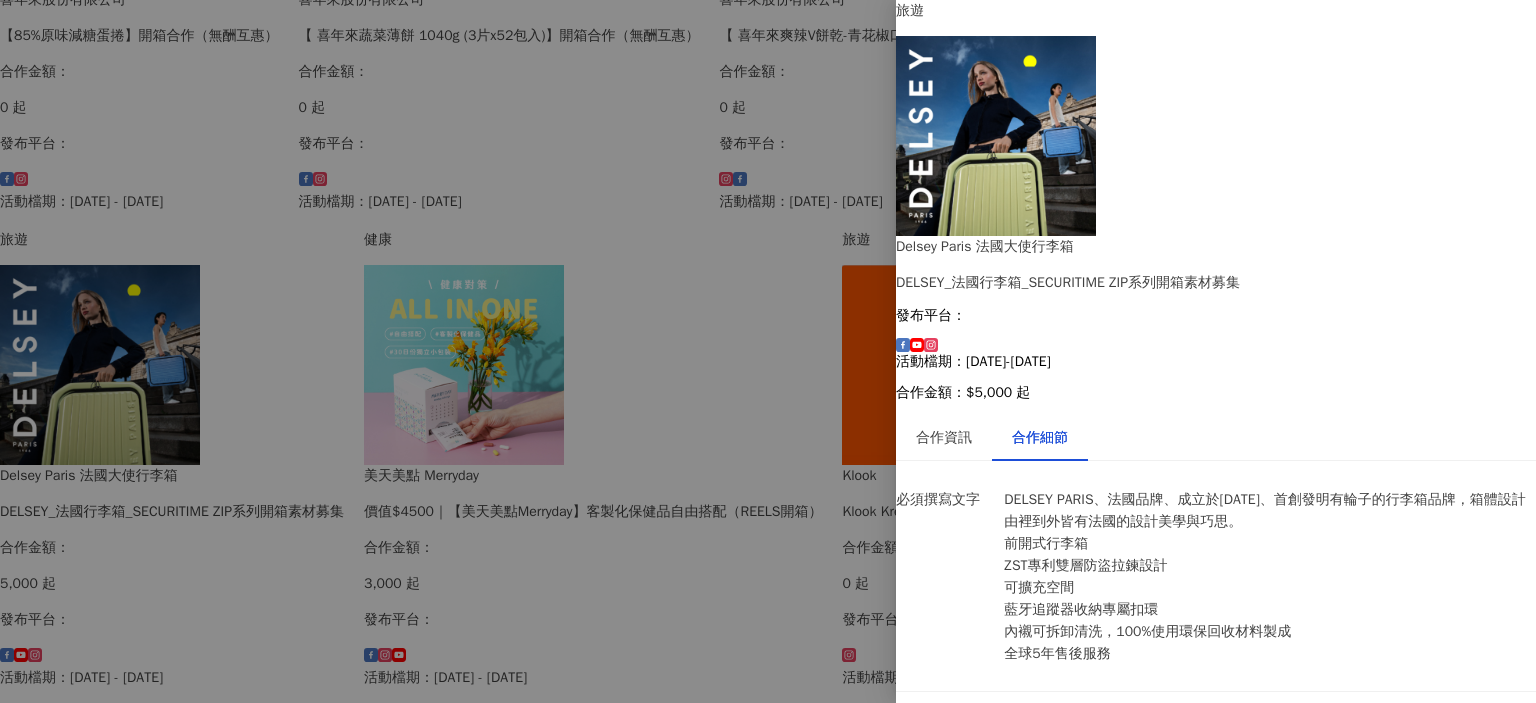 scroll, scrollTop: 1295, scrollLeft: 0, axis: vertical 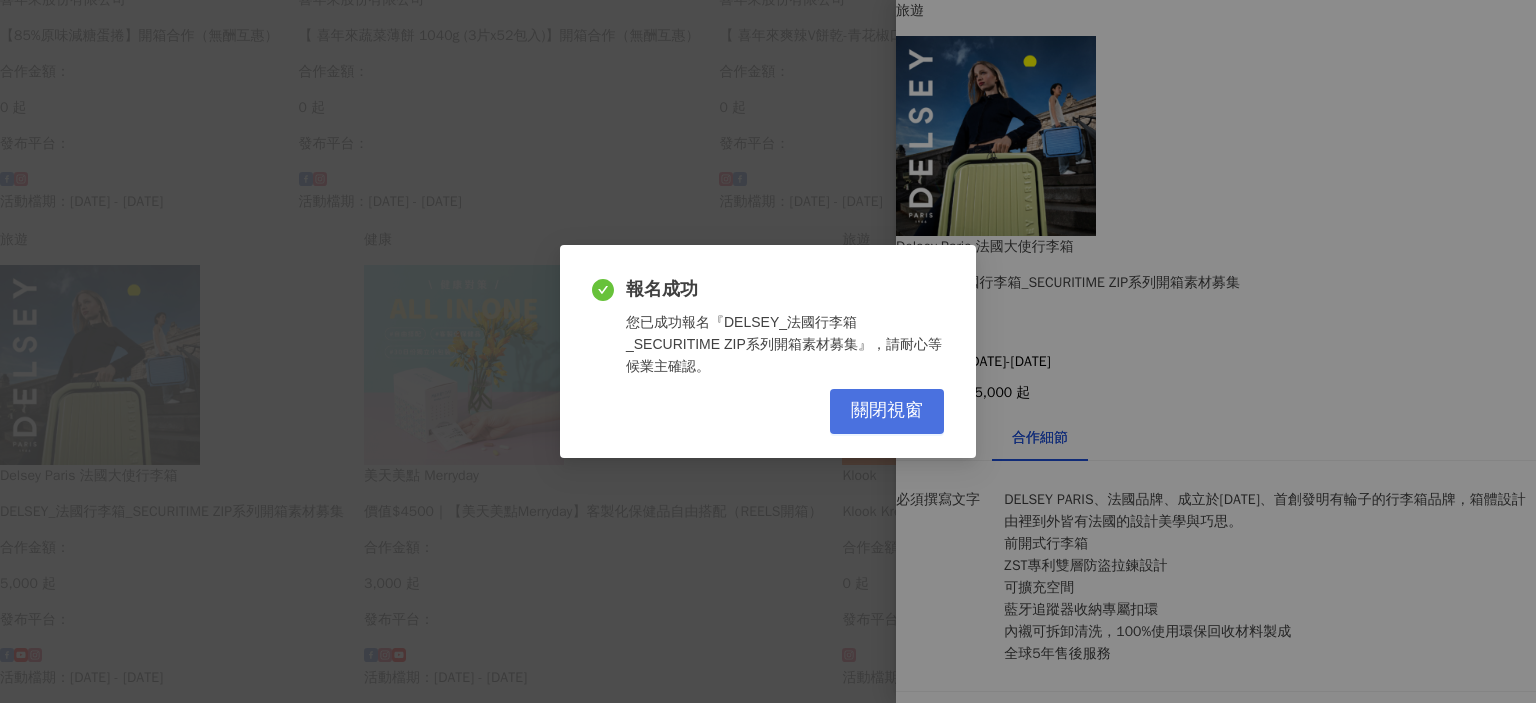 click on "關閉視窗" at bounding box center [887, 411] 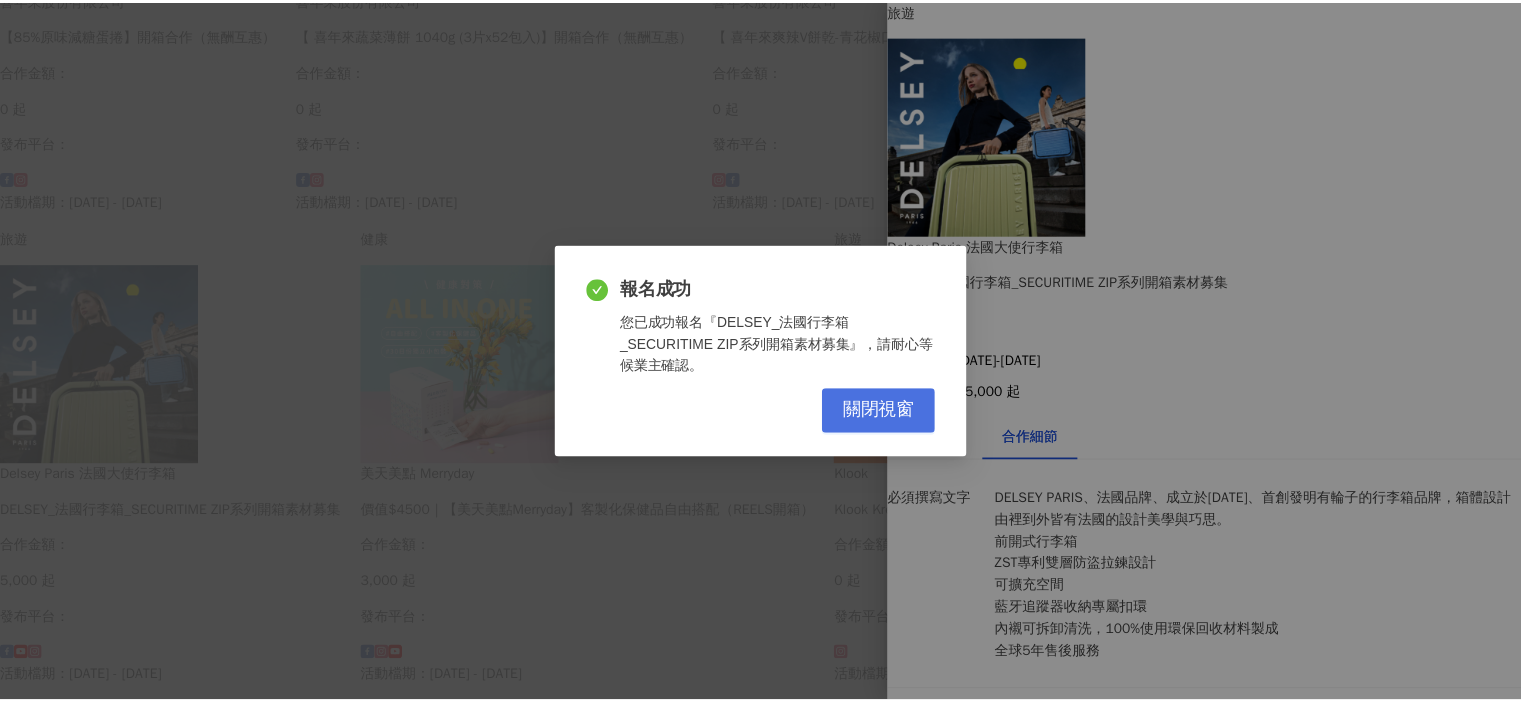 scroll, scrollTop: 0, scrollLeft: 0, axis: both 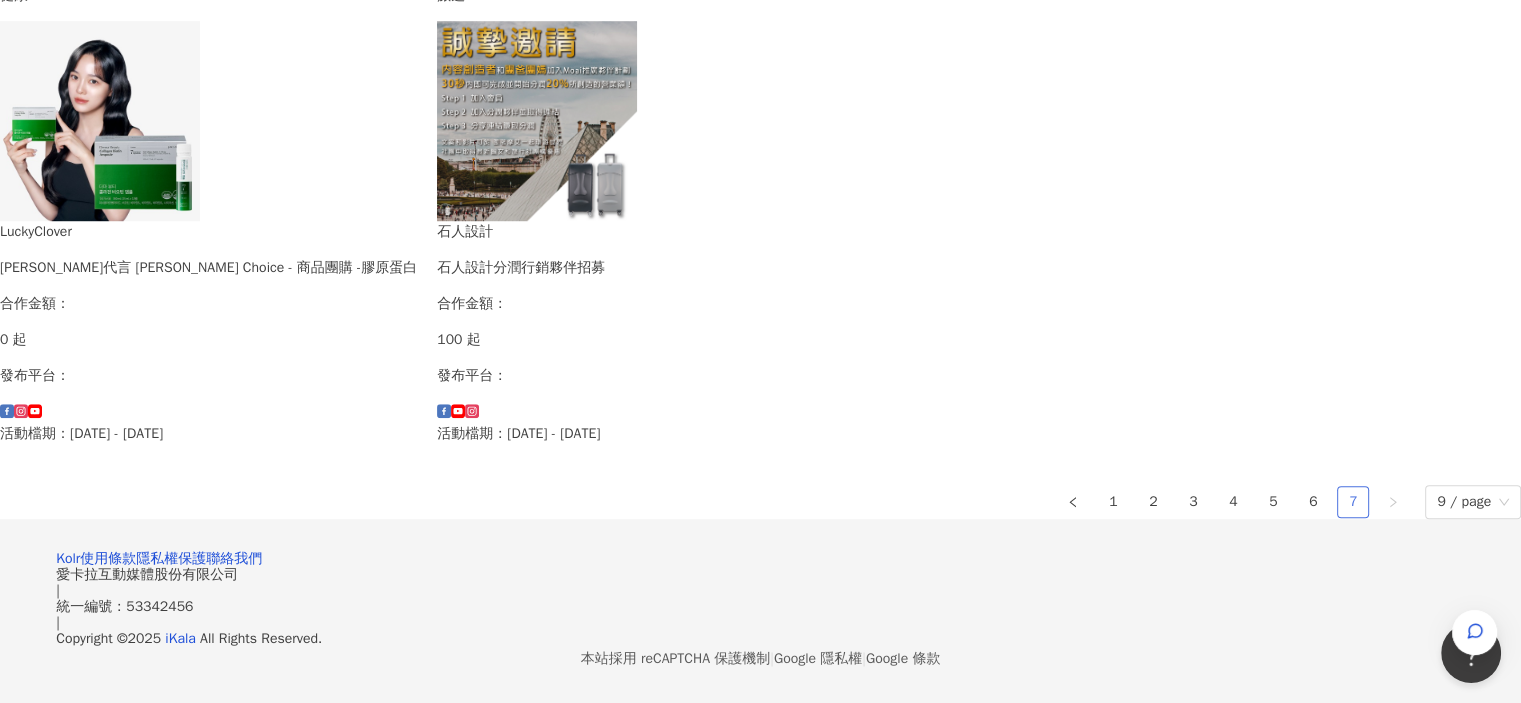 click on "7" at bounding box center [1353, 502] 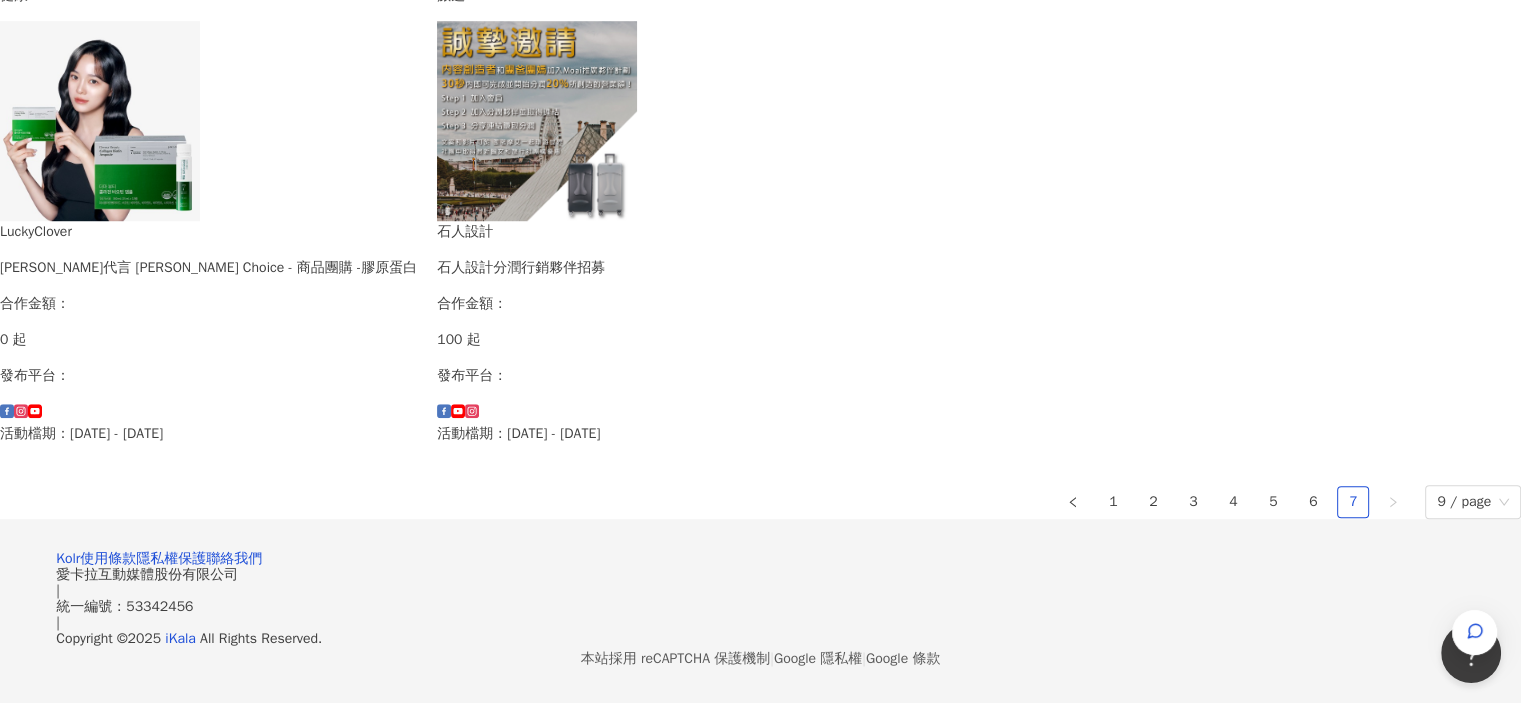 click on "1 2 3 4 5 6 7 9 / page" at bounding box center [760, 502] 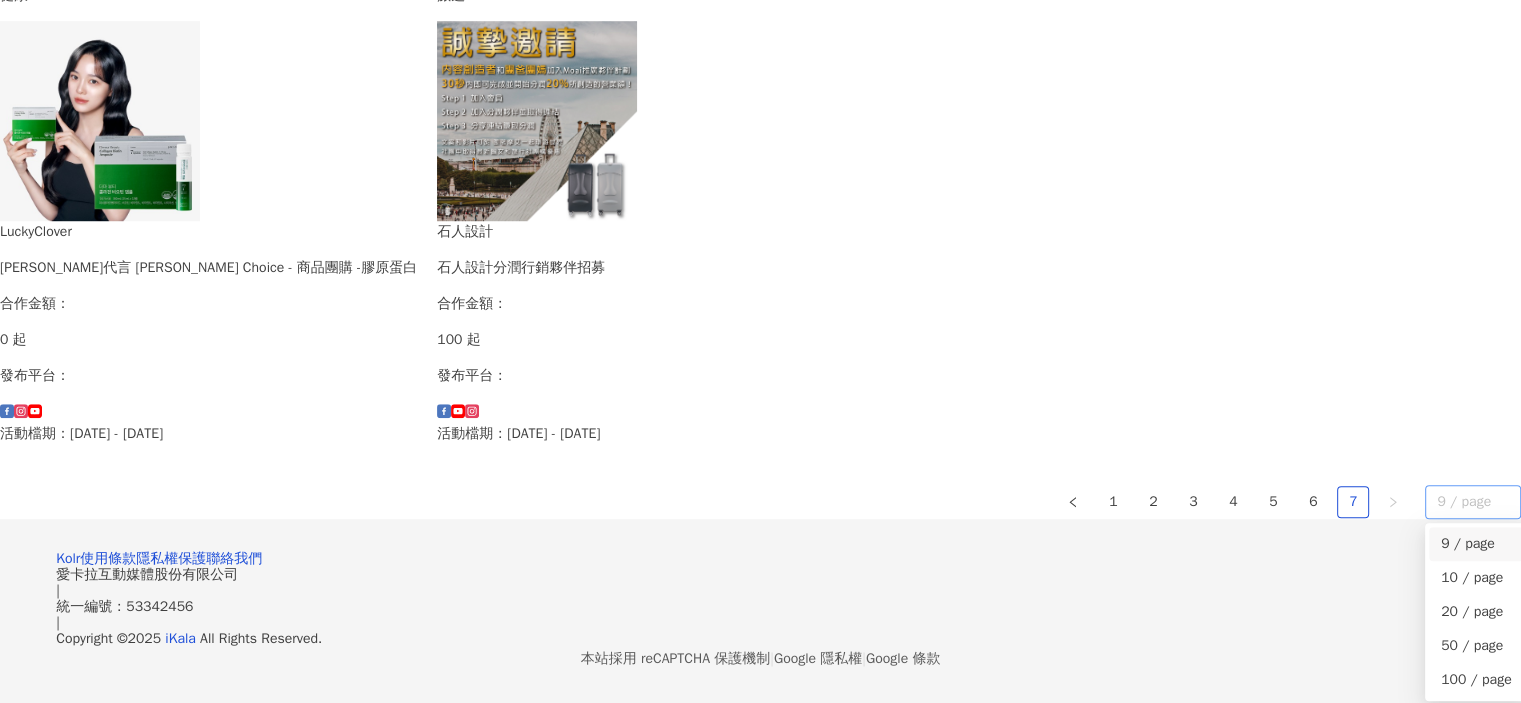drag, startPoint x: 1230, startPoint y: 387, endPoint x: 1246, endPoint y: 385, distance: 16.124516 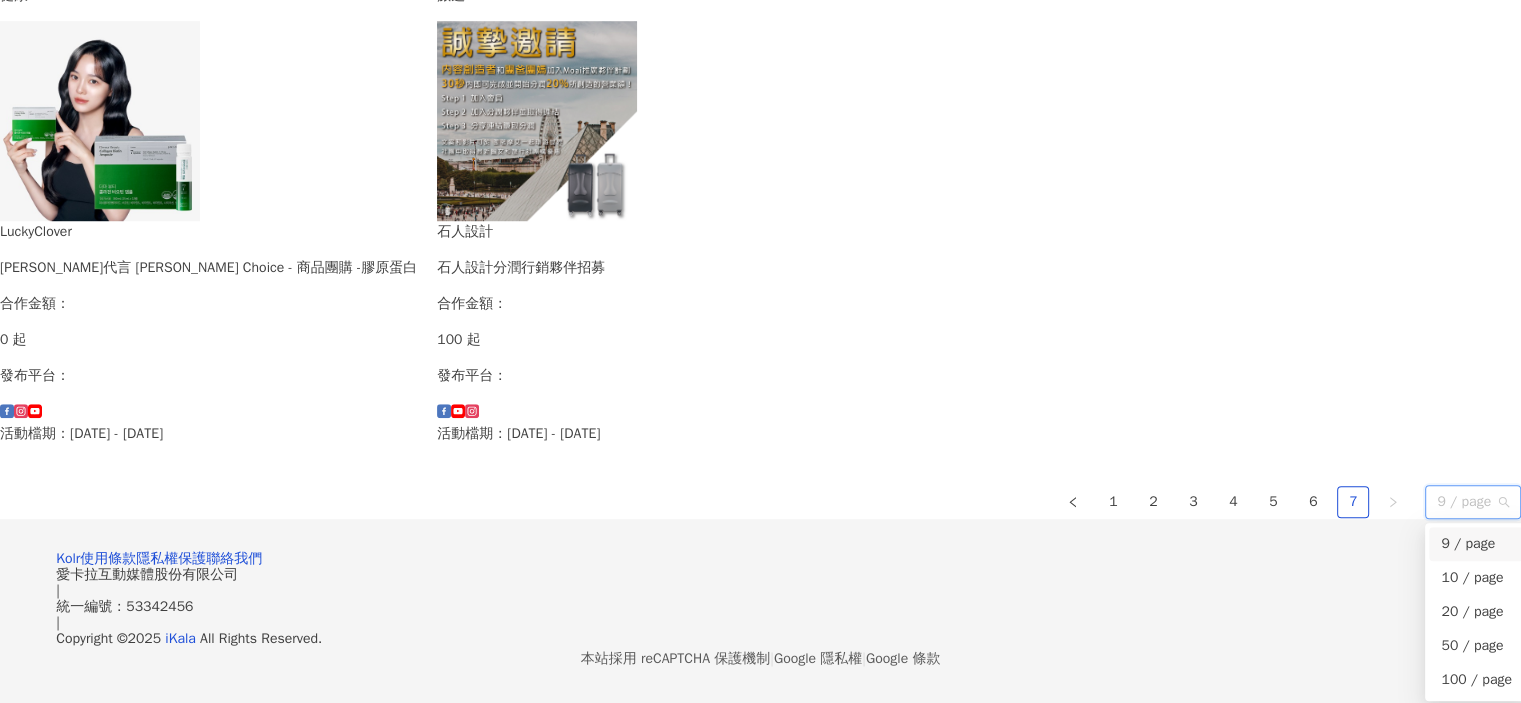 click on "美食 喜年來股份有限公司 【85%原味減糖蛋捲】開箱合作（無酬互惠） 合作金額： 0 起 發布平台： 活動檔期：[DATE] - [DATE] 美食 喜年來股份有限公司 【 喜年來蔬菜薄餅 1040g (3片x52包入)】開箱合作（無酬互惠） 合作金額： 0 起 發布平台： 活動檔期：[DATE] - [DATE] 美食 喜年來股份有限公司 【 喜年來爽辣V餅乾-青花椒口味1080g (54gx20包入)】開箱合作（無酬互惠） 合作金額： 0 起 發布平台： 活動檔期：[DATE] - [DATE] 健康 美天美點 Merryday 價值$4500｜【美天美點Merryday】客製化保健品自由搭配（REELS開箱） 合作金額： 3,000 起 發布平台： 活動檔期：[DATE] - [DATE] 旅遊 Klook  Klook Kreator全球計畫 合作金額： 0 起 發布平台： 活動檔期：[DATE] - [DATE] 健康 ZCJ BEAUTY / 每美生醫 日日系列合作專案 合作金額： 5,000 起 發布平台： 活動檔期：[DATE] - [DATE] 0 起 1 2" at bounding box center (760, -224) 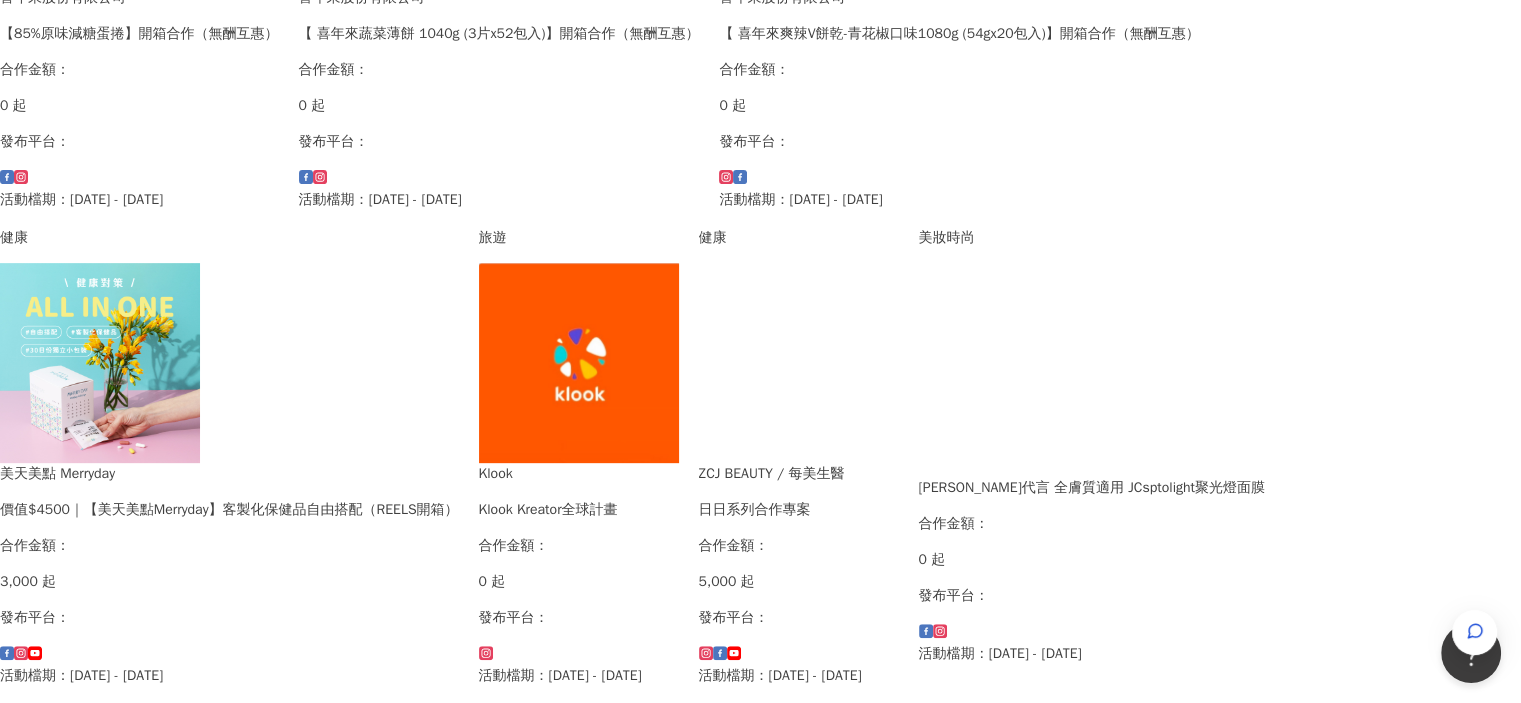 scroll, scrollTop: 745, scrollLeft: 0, axis: vertical 